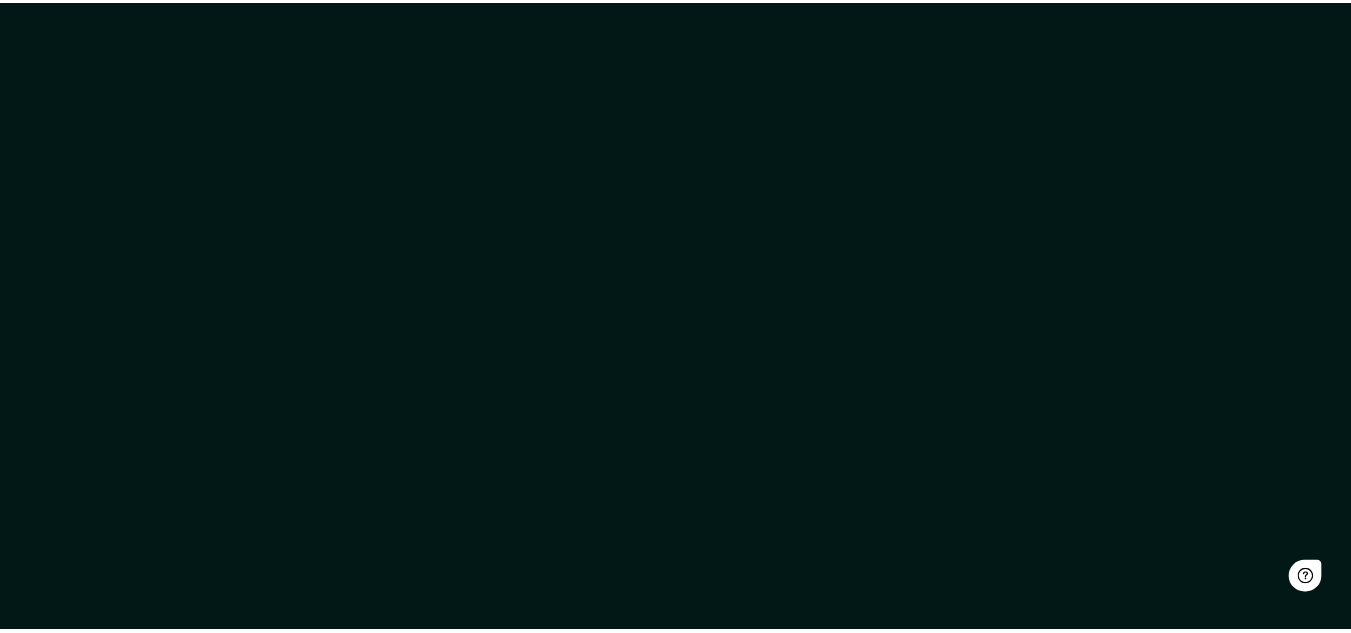 scroll, scrollTop: 0, scrollLeft: 0, axis: both 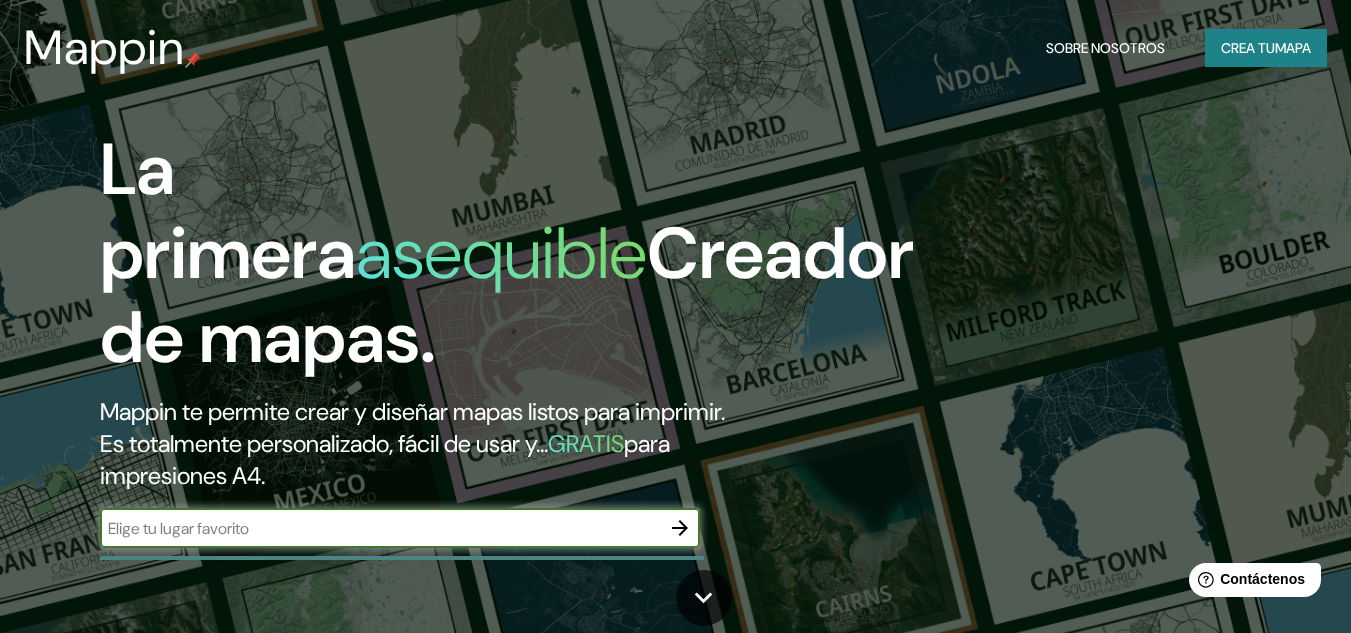 click at bounding box center (380, 528) 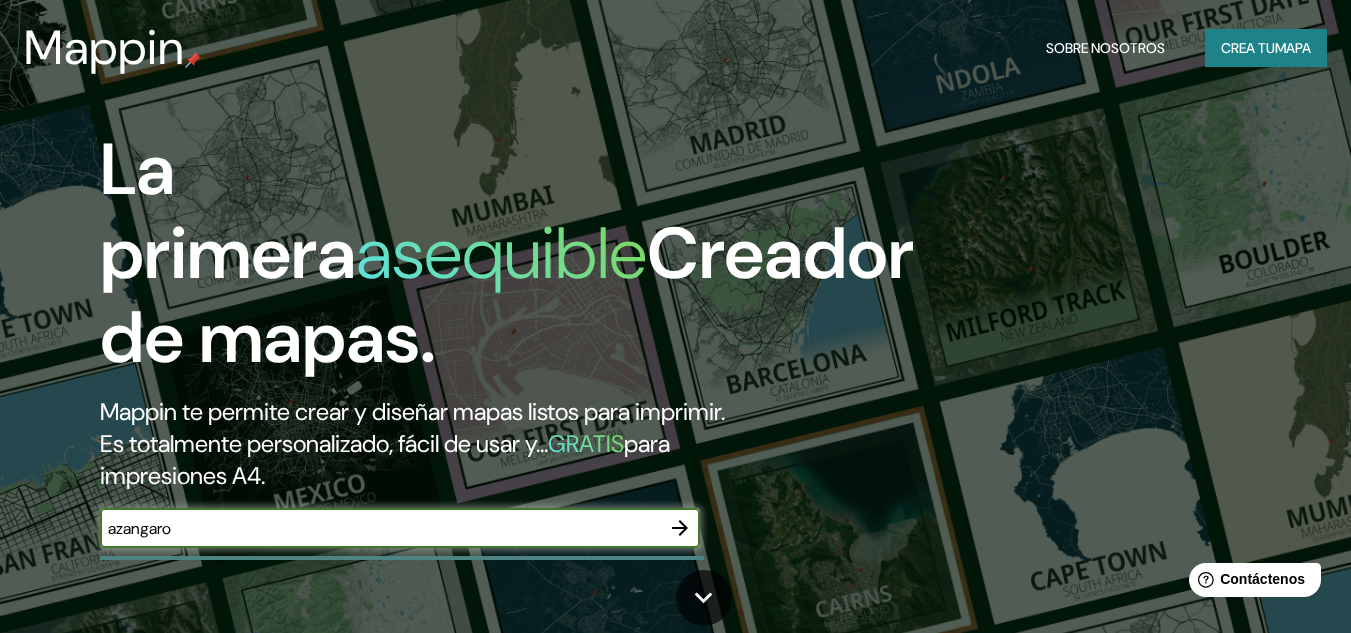 type on "azangaro" 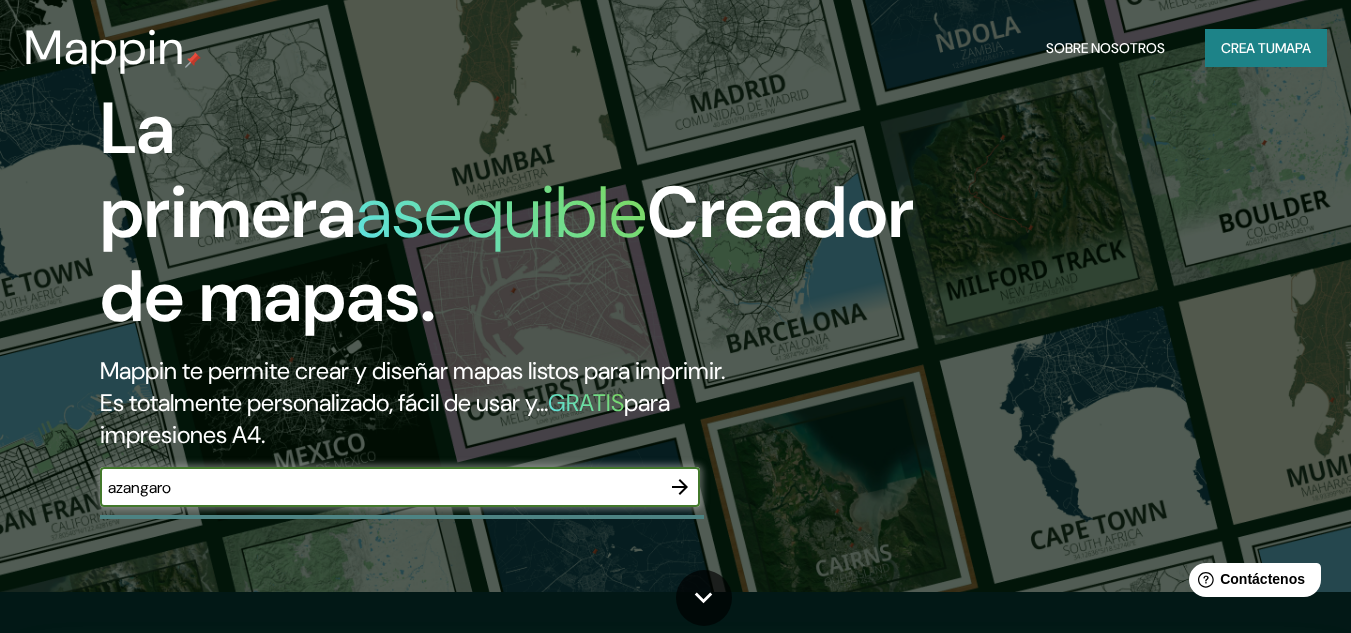 scroll, scrollTop: 0, scrollLeft: 0, axis: both 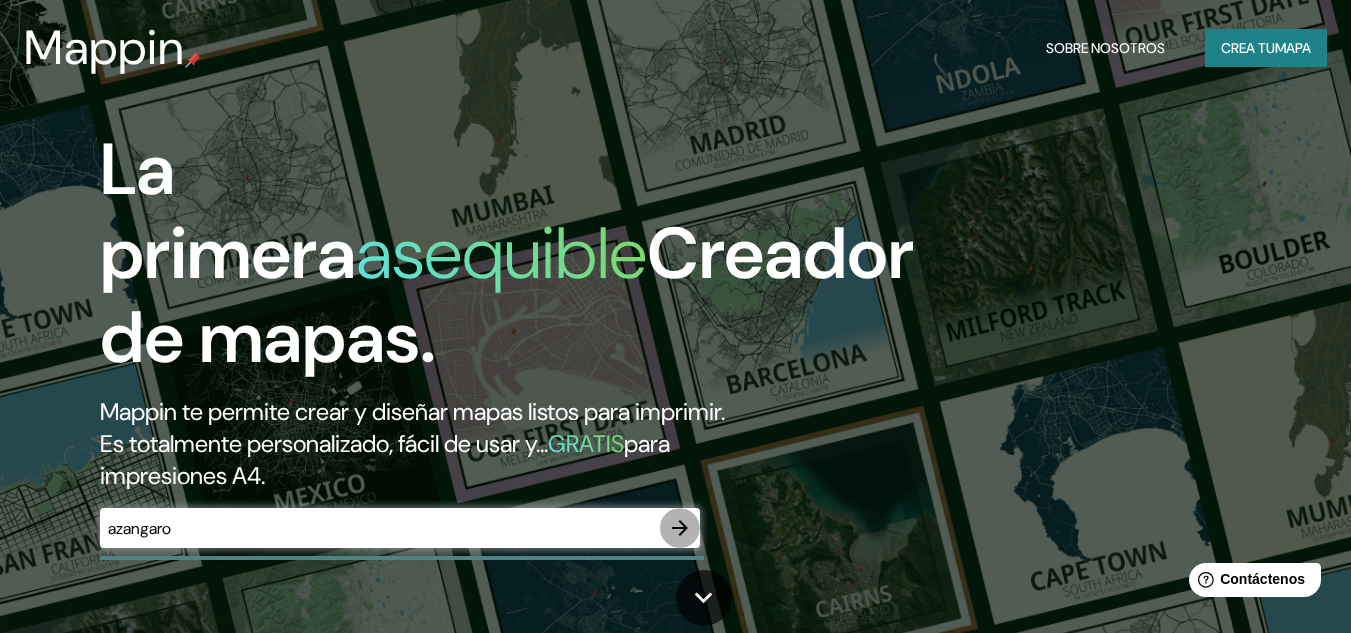 click 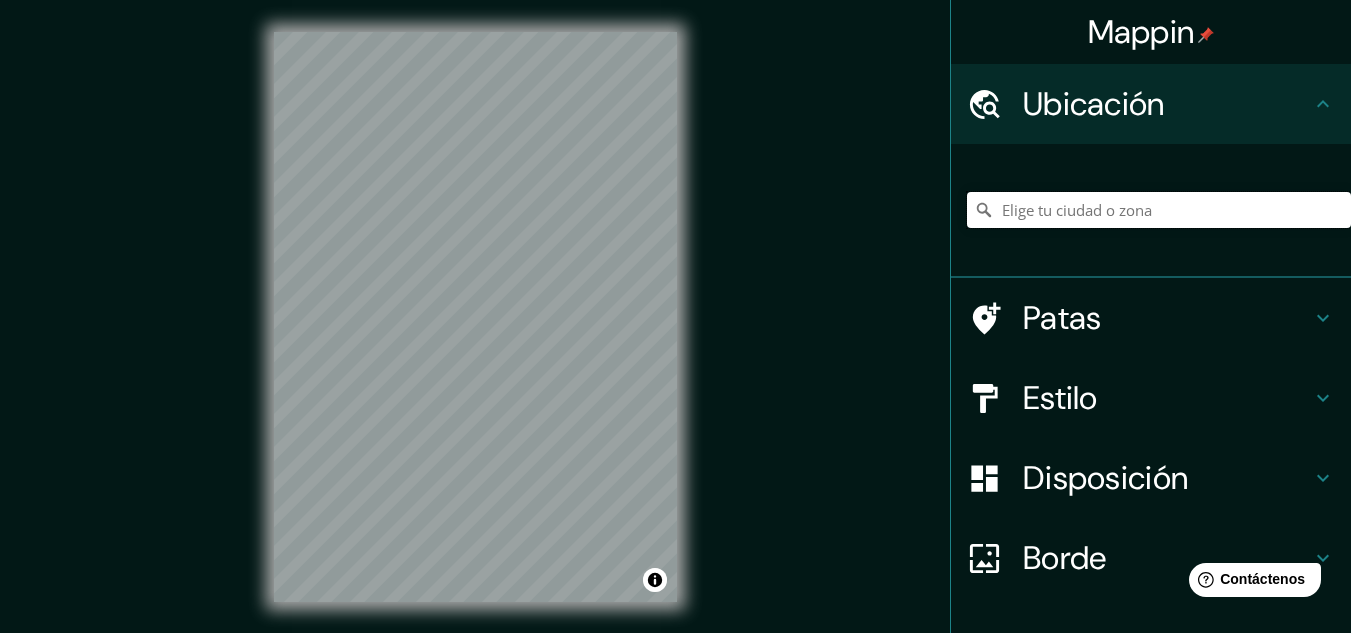 click at bounding box center (1159, 210) 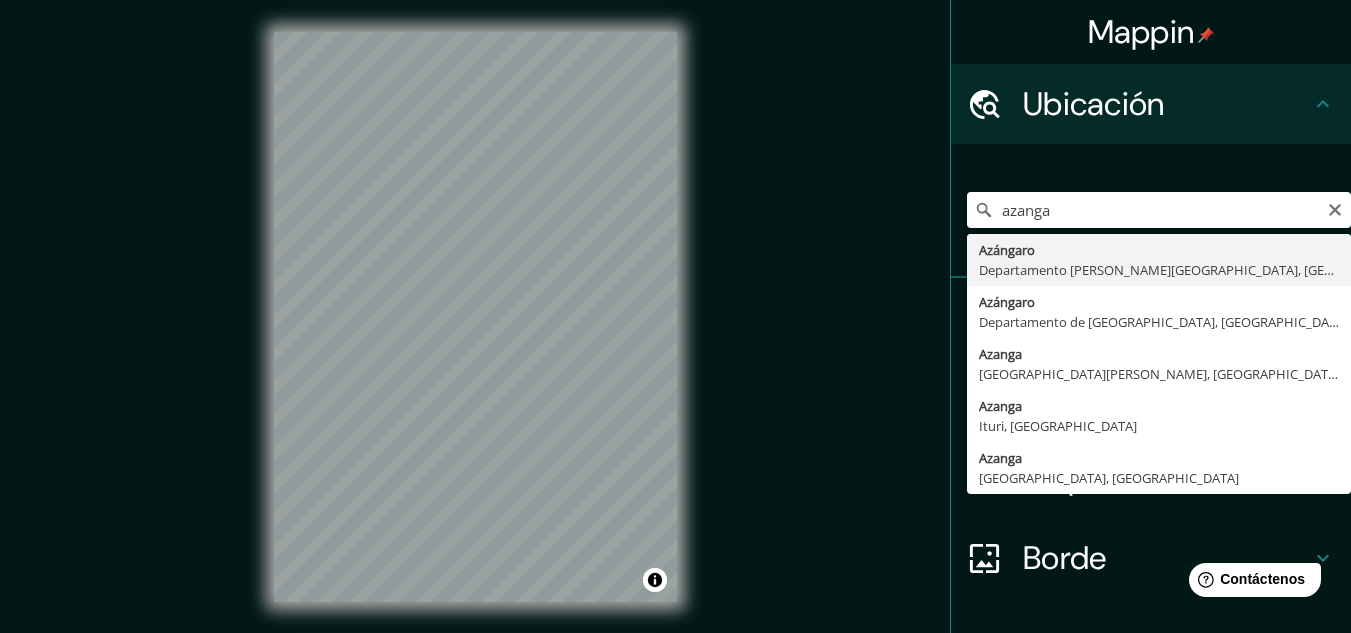 type on "Azángaro, [GEOGRAPHIC_DATA][PERSON_NAME], [GEOGRAPHIC_DATA]" 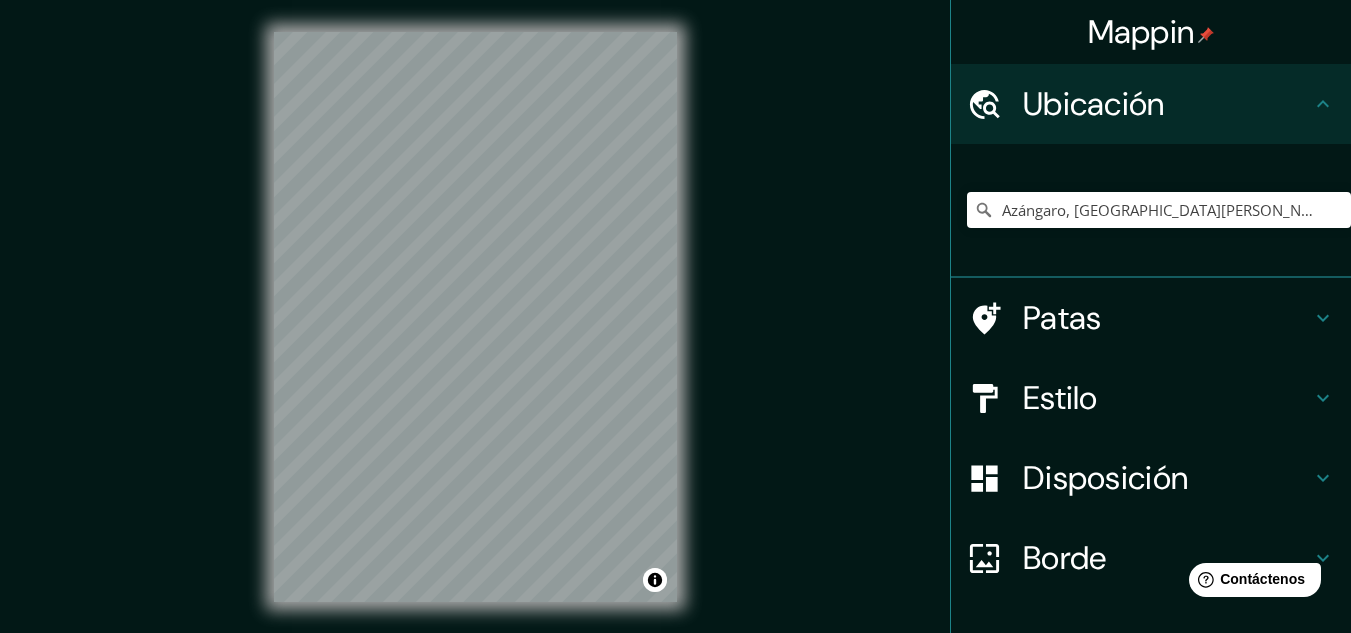 click 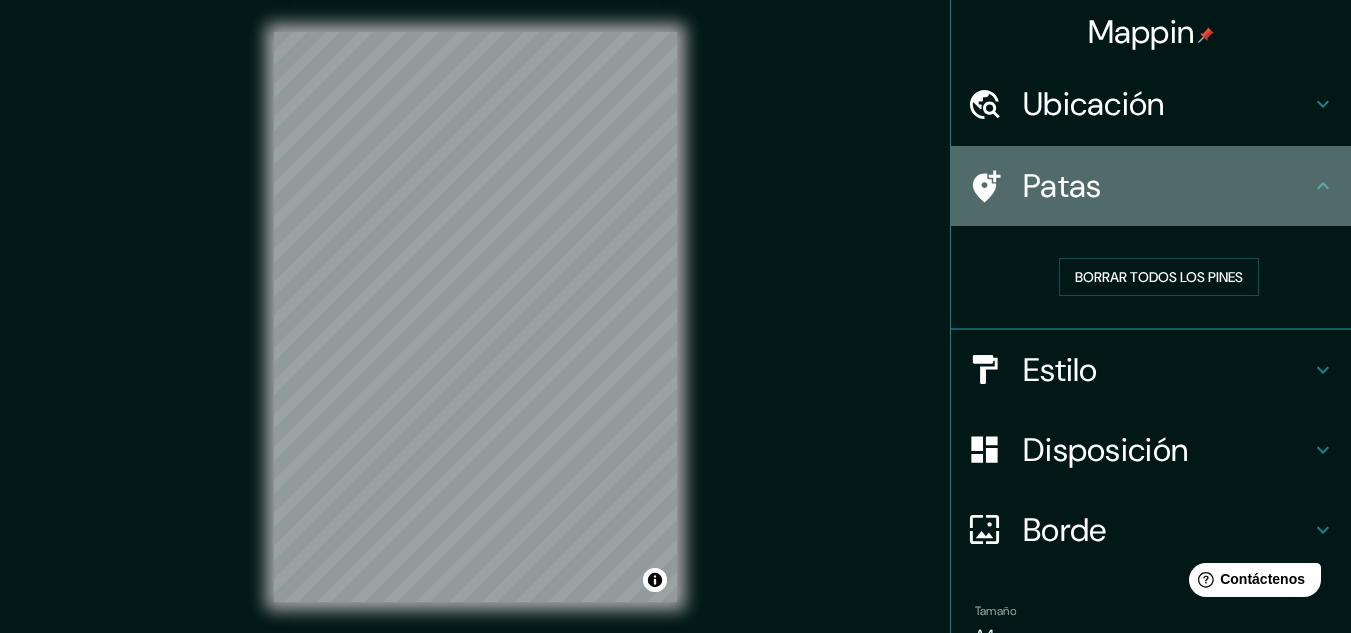 click on "Patas" at bounding box center [1151, 186] 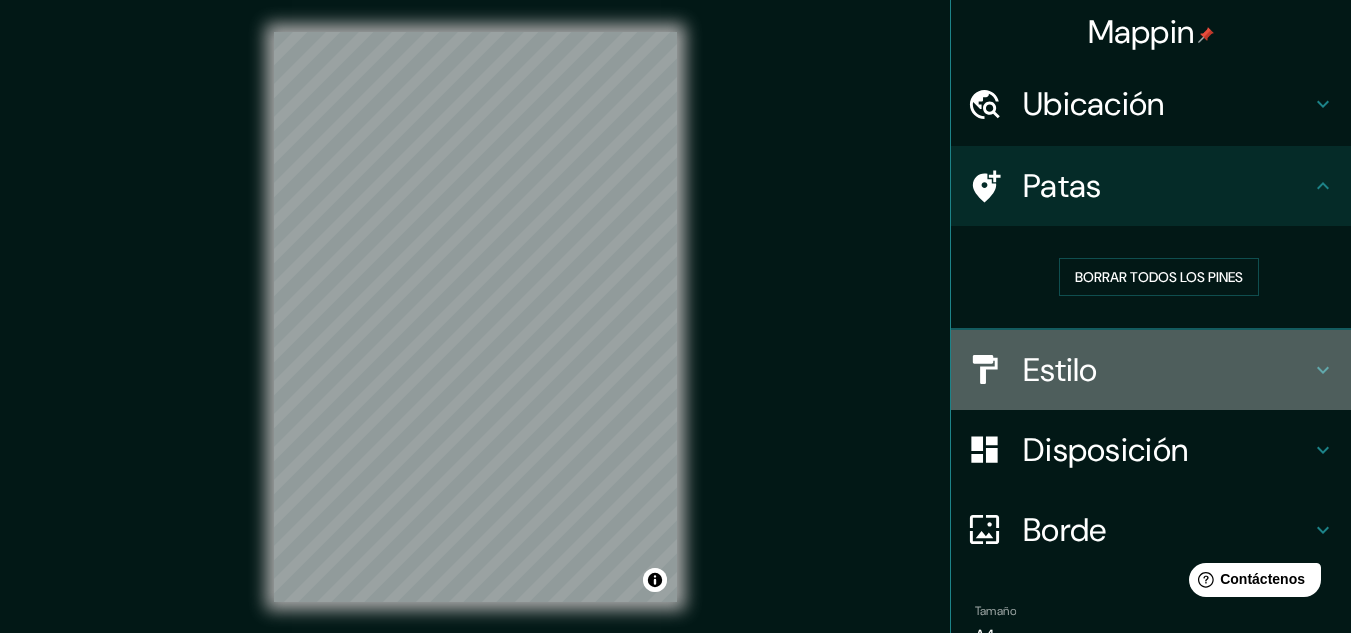 click on "Estilo" at bounding box center (1167, 370) 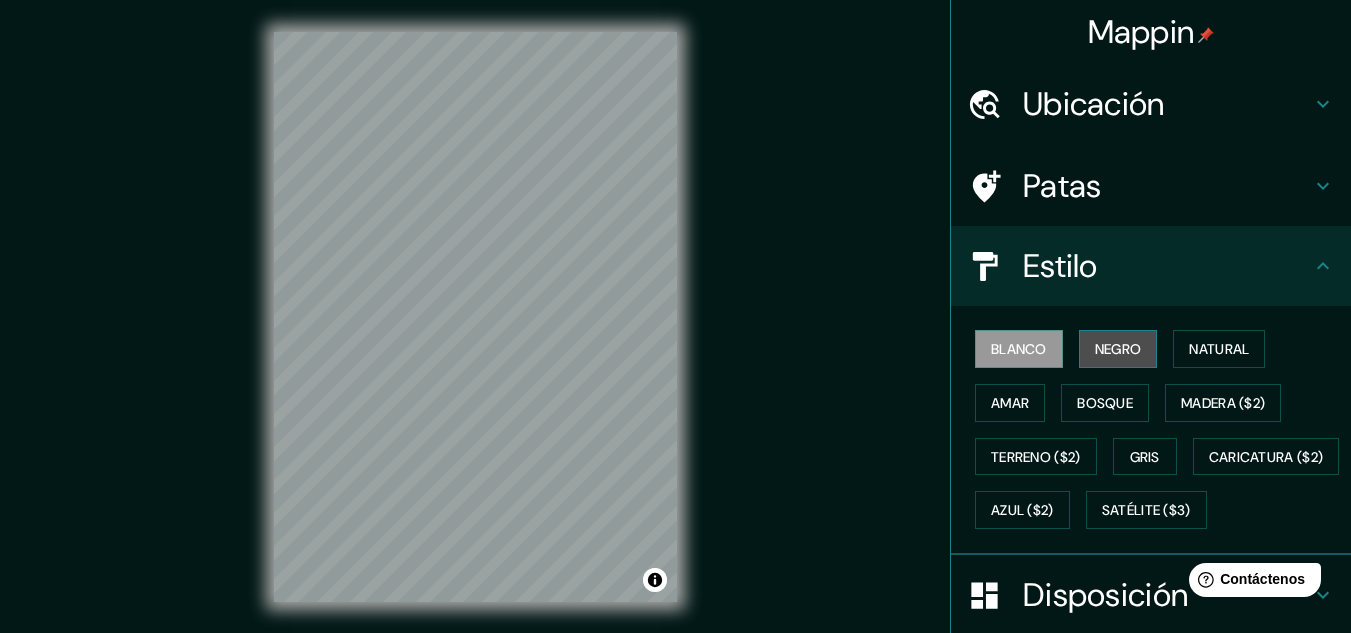 click on "Negro" at bounding box center (1118, 349) 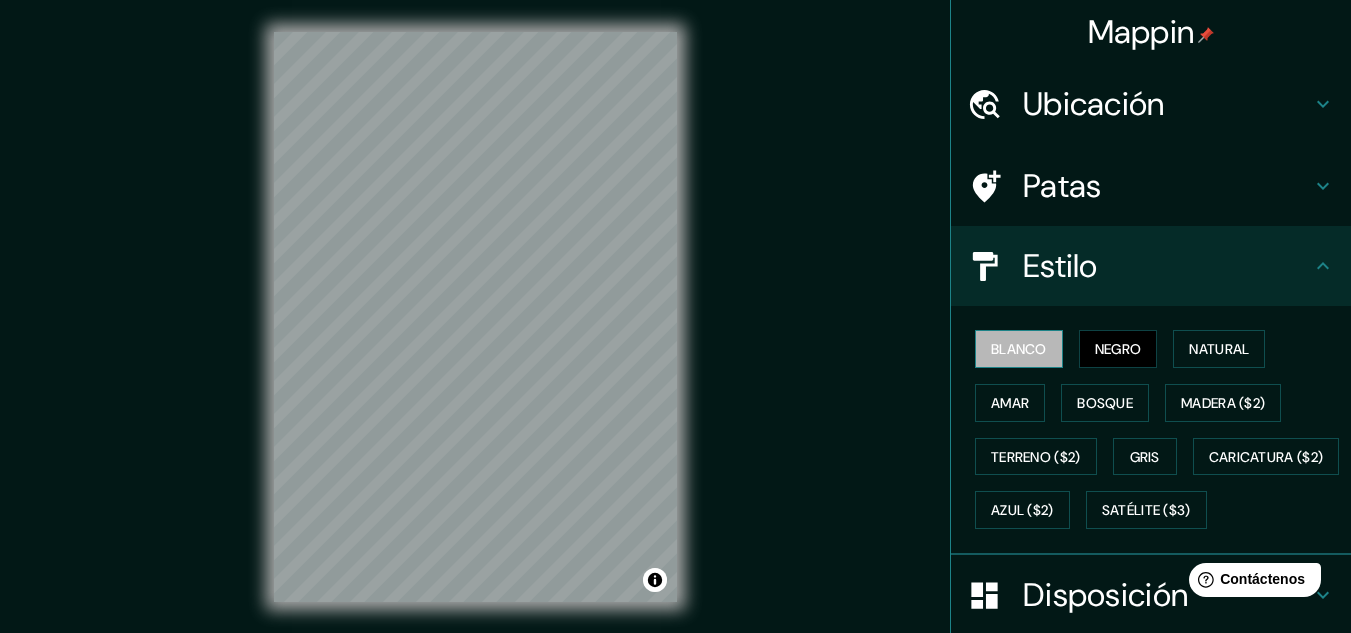 click on "Blanco" at bounding box center [1019, 349] 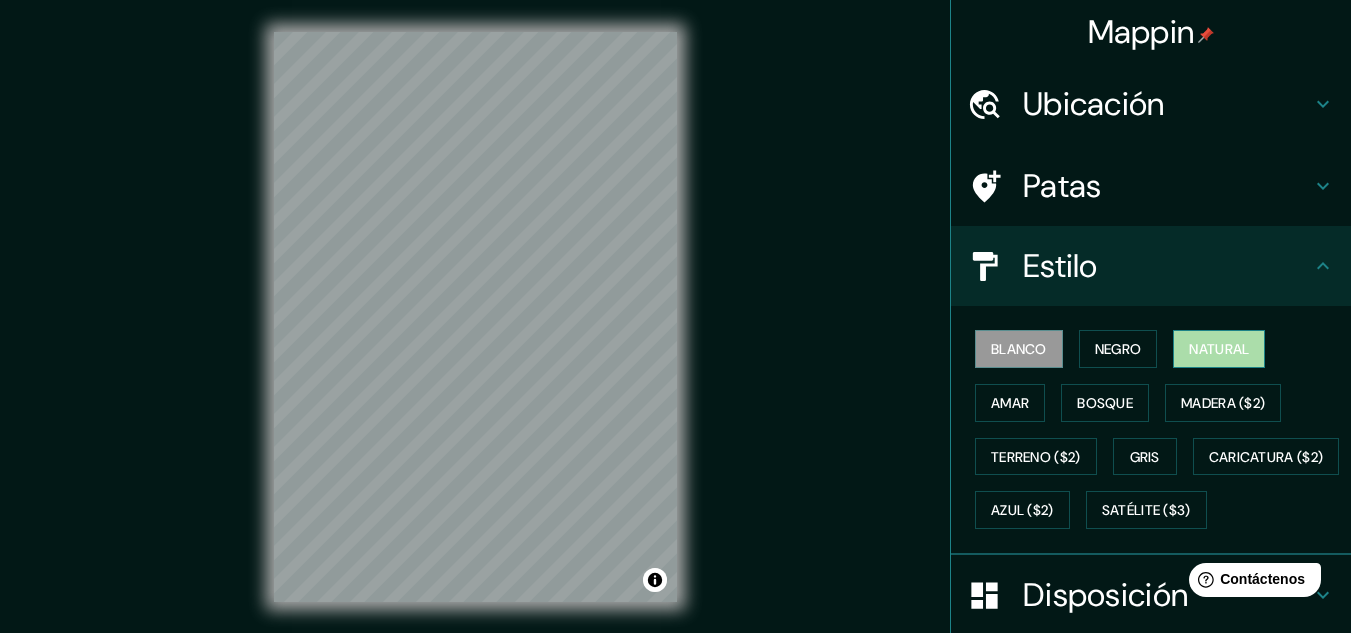 click on "Natural" at bounding box center [1219, 349] 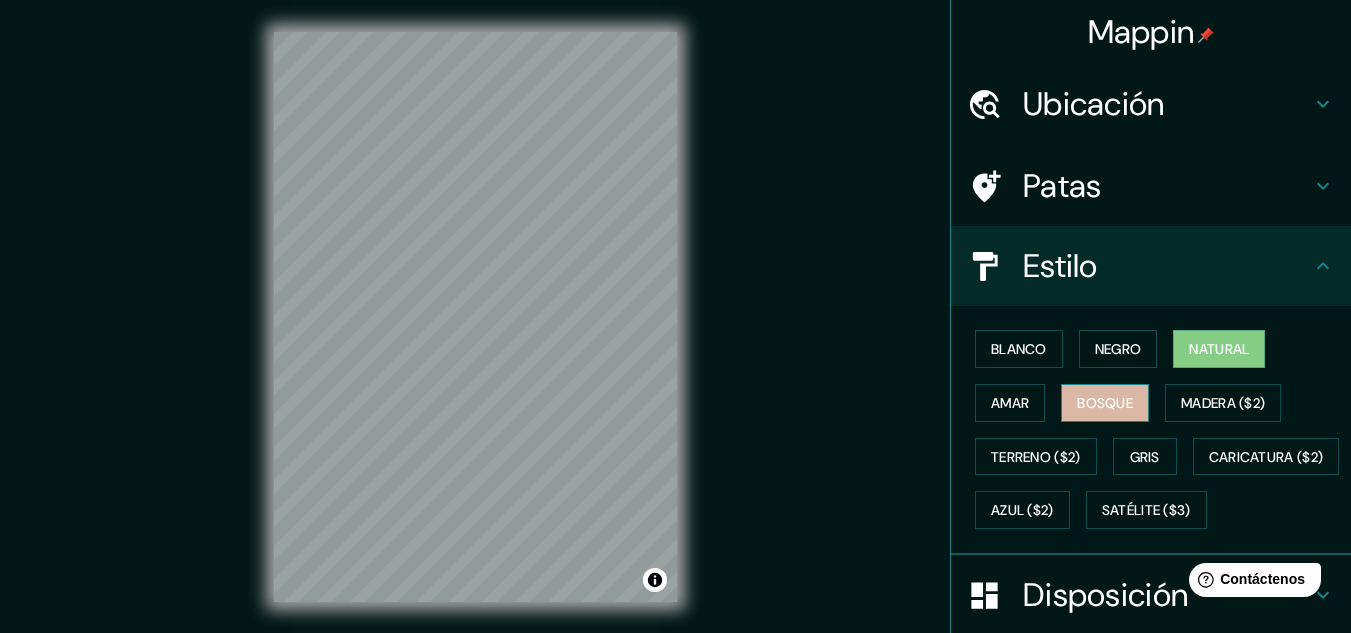 click on "Bosque" at bounding box center [1105, 403] 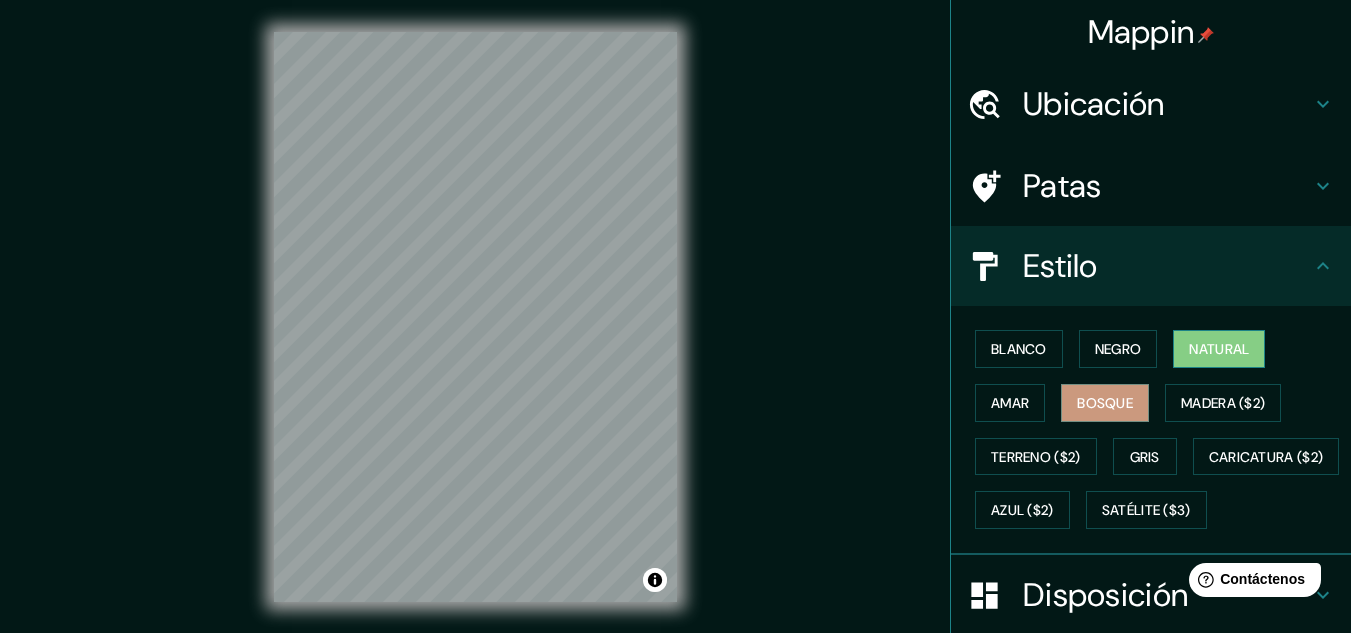 click on "Natural" at bounding box center [1219, 349] 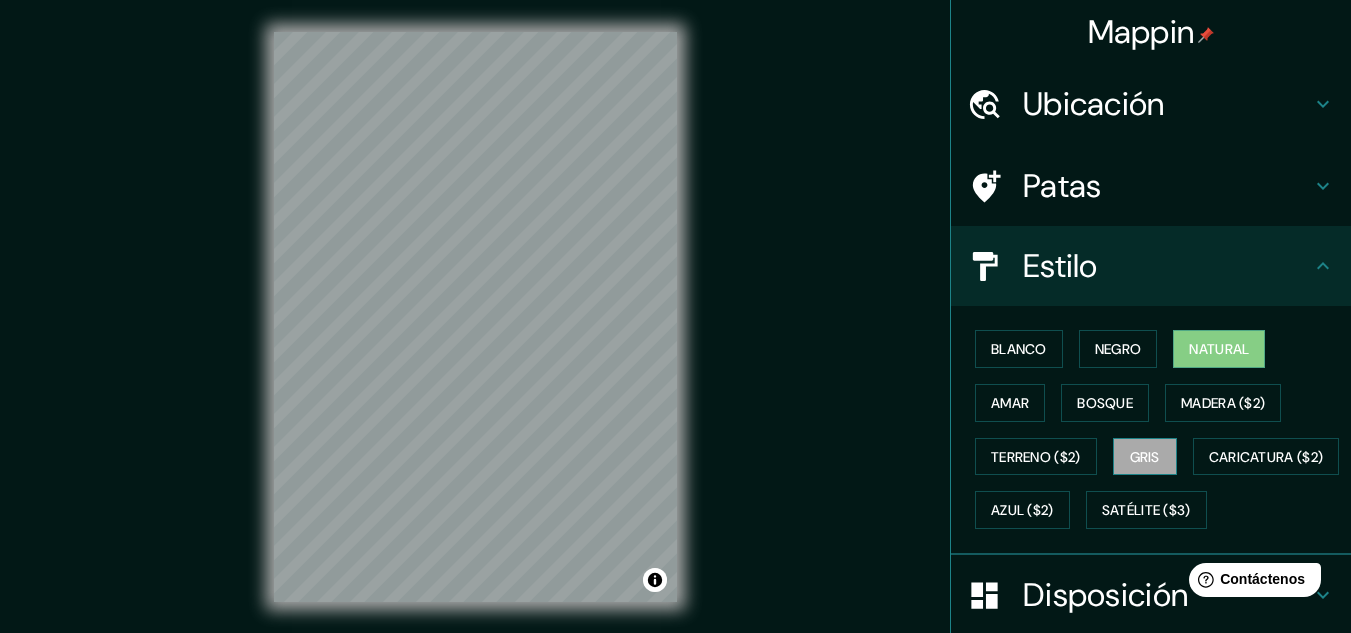 scroll, scrollTop: 100, scrollLeft: 0, axis: vertical 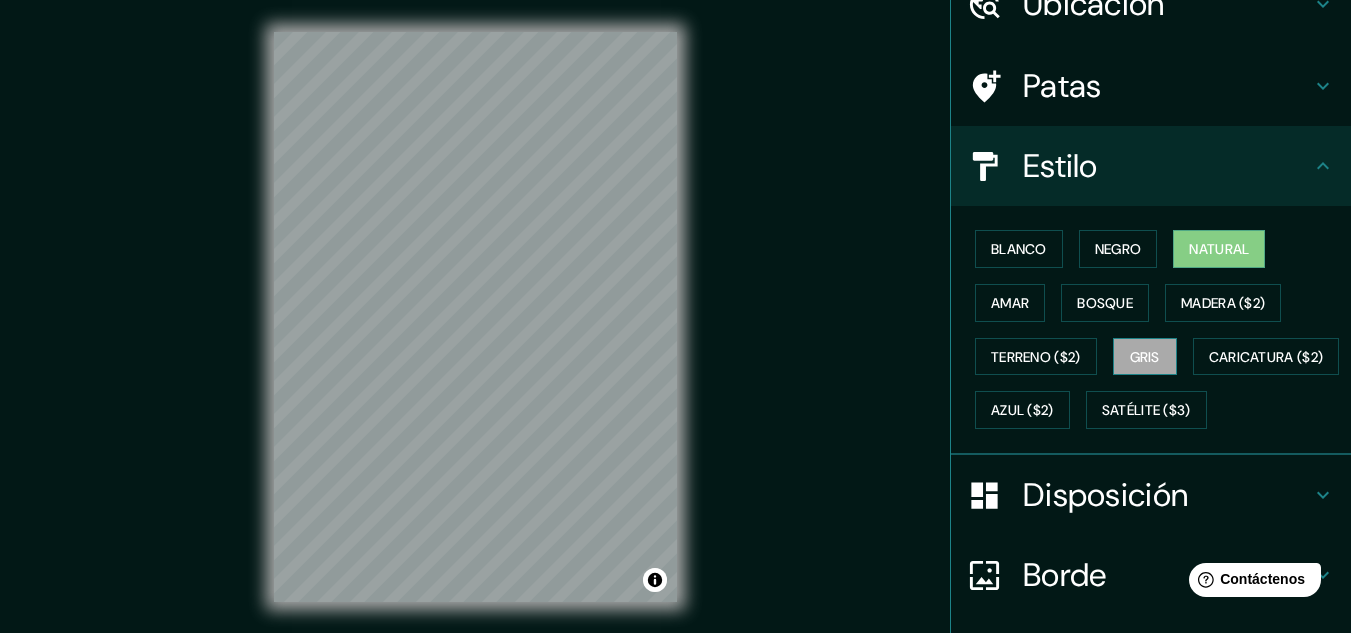 click on "Gris" at bounding box center (1145, 357) 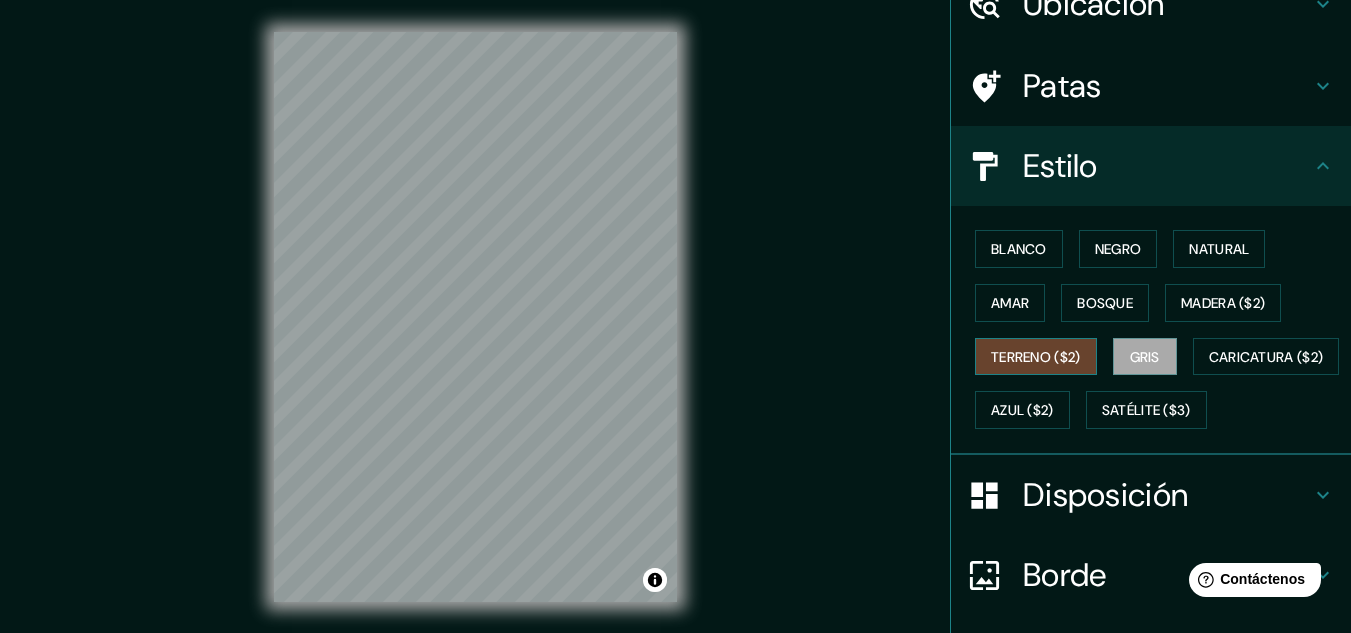 click on "Terreno ($2)" at bounding box center [1036, 357] 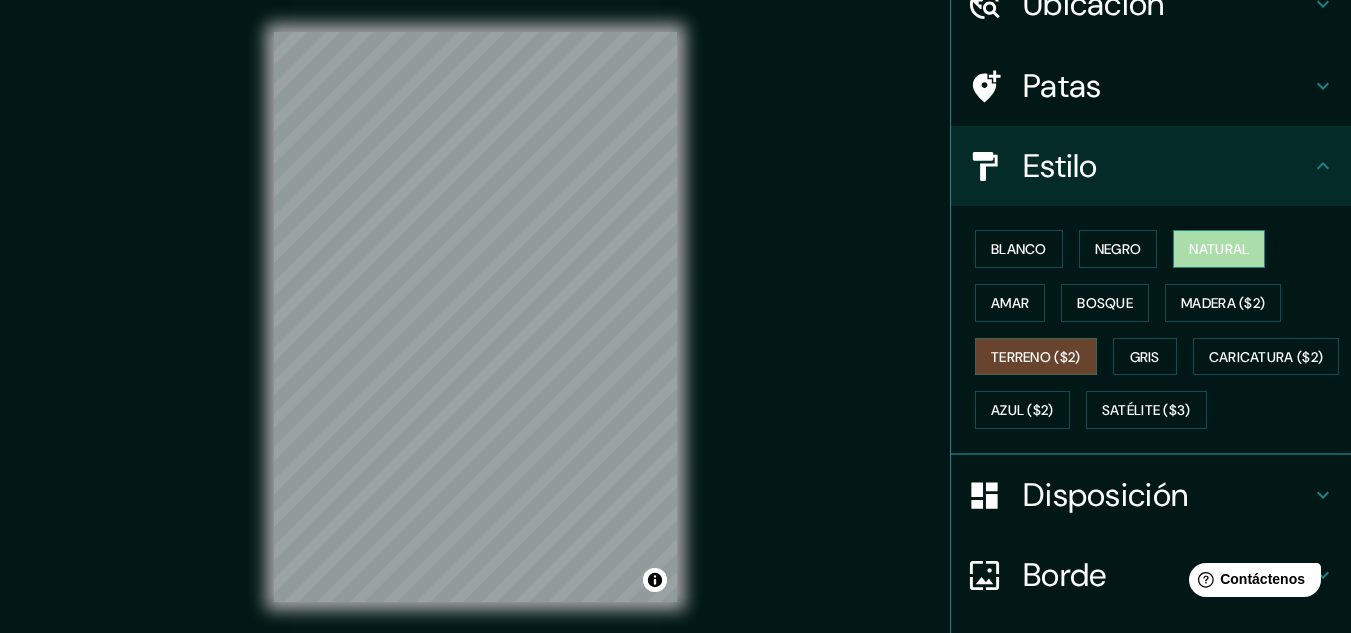click on "Natural" at bounding box center (1219, 249) 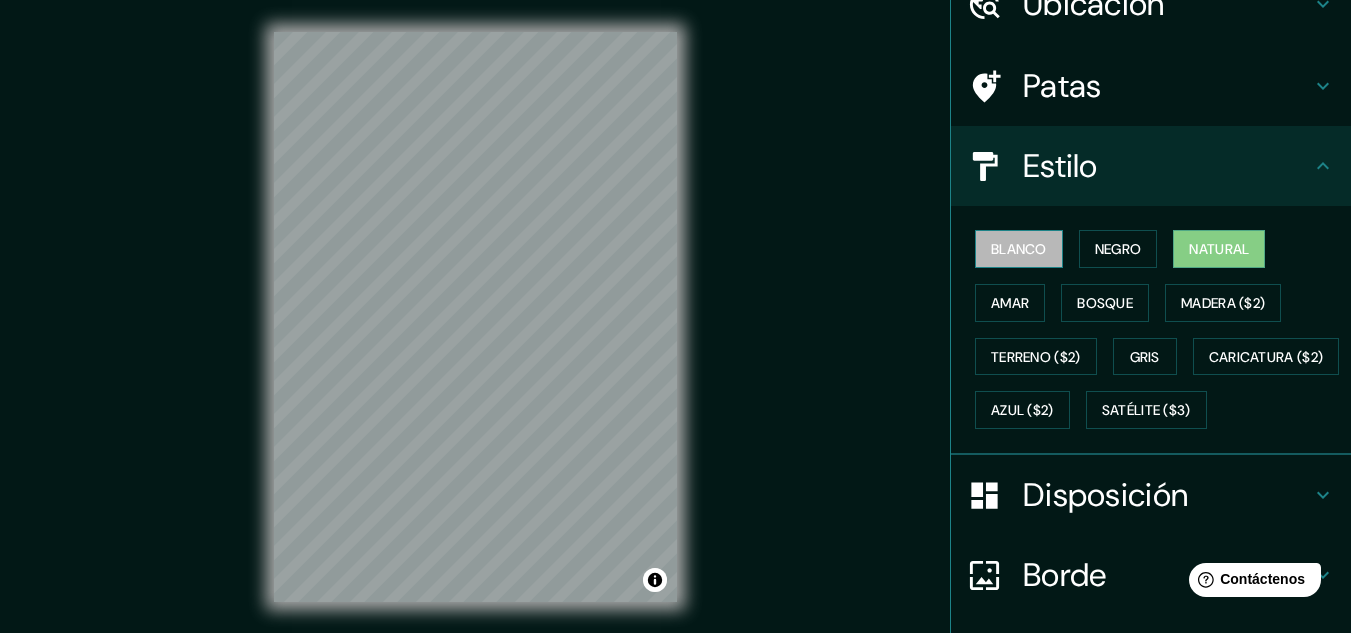 click on "Blanco" at bounding box center (1019, 249) 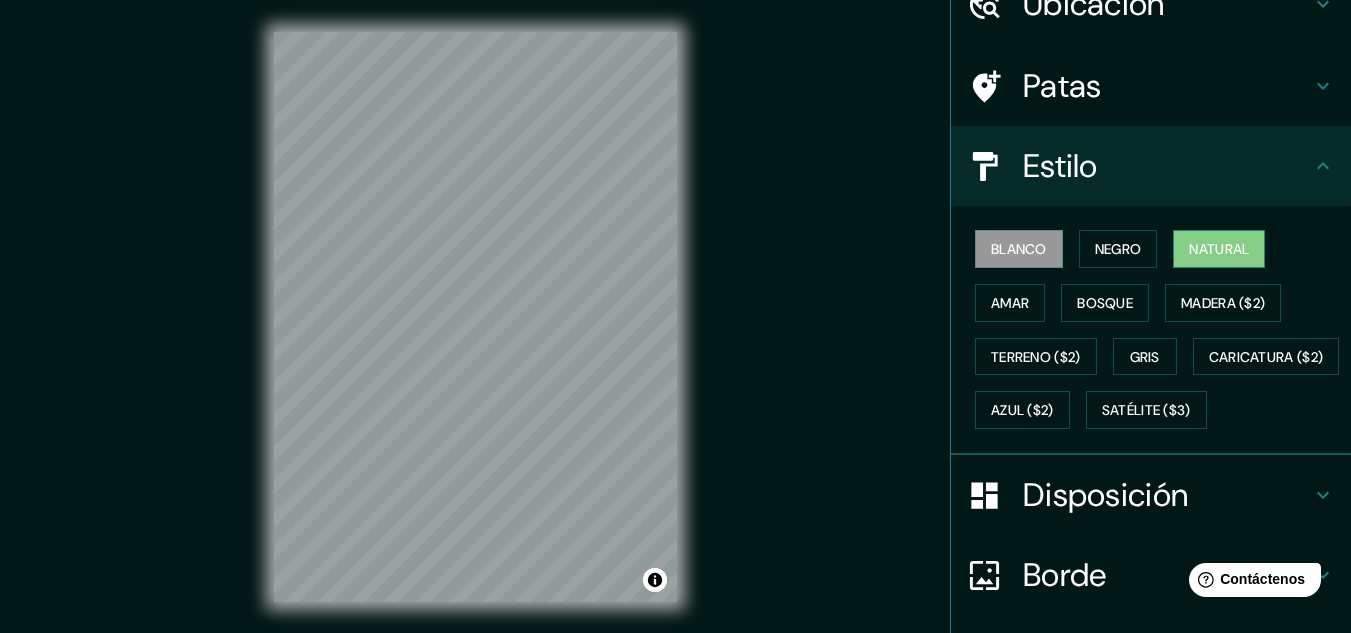 click on "Natural" at bounding box center [1219, 249] 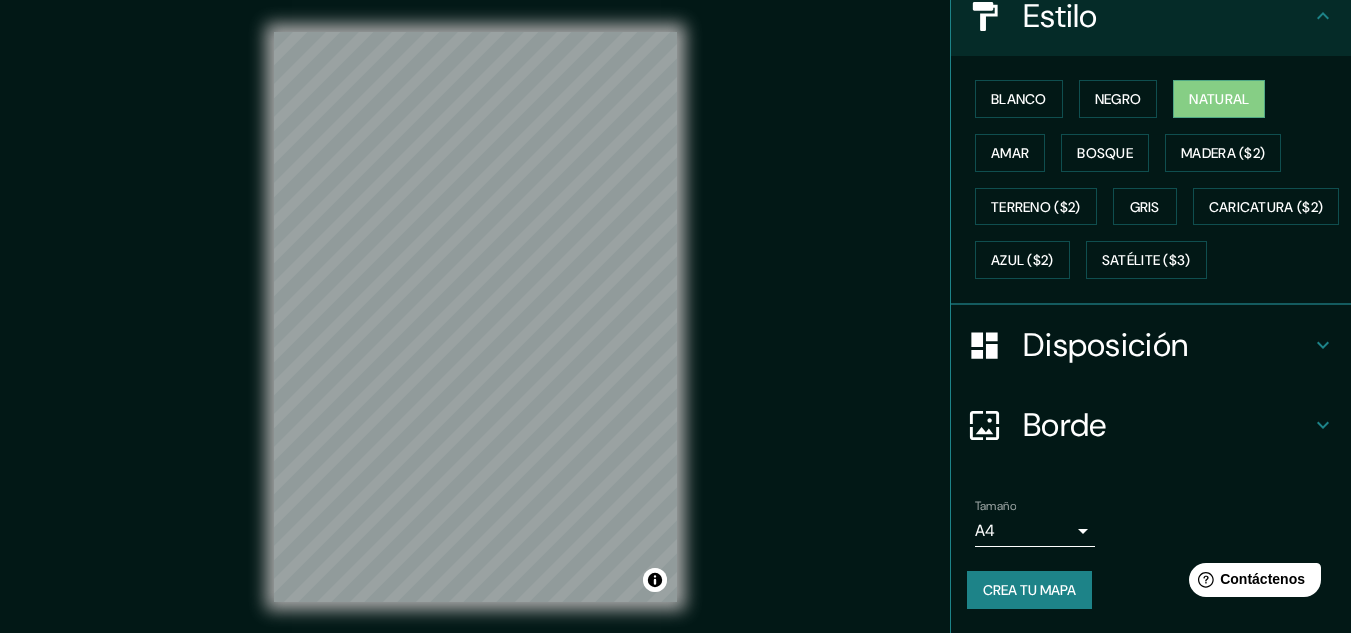 scroll, scrollTop: 300, scrollLeft: 0, axis: vertical 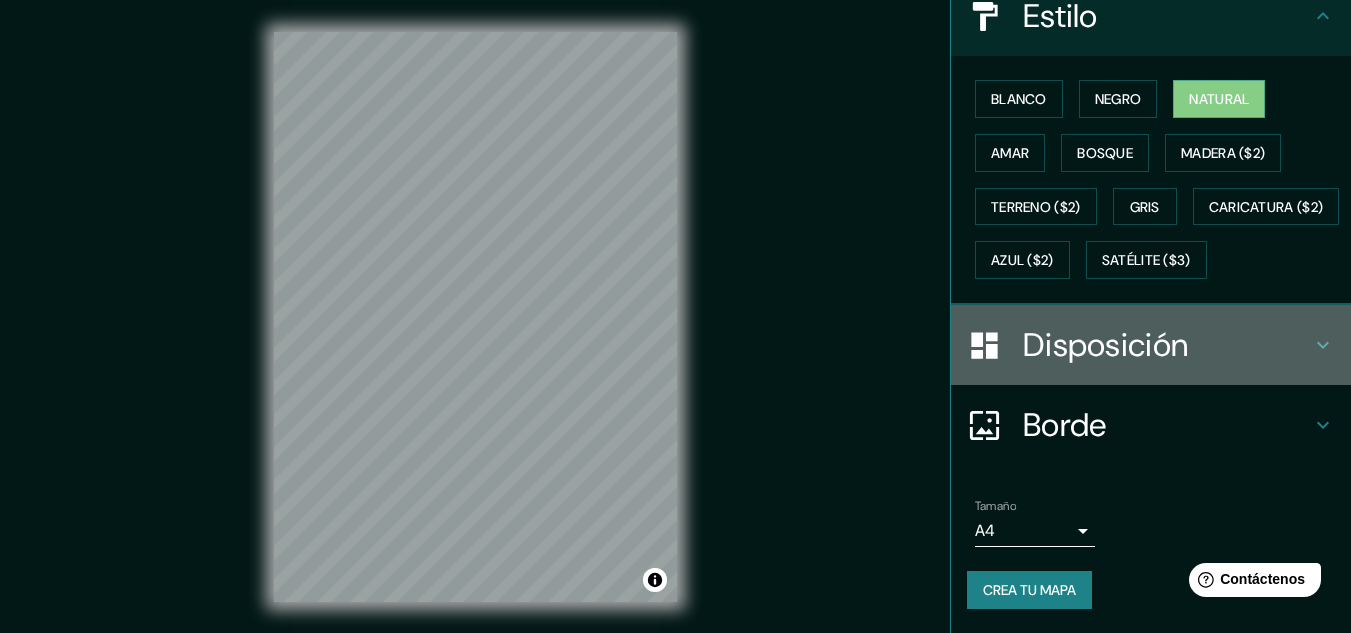 click on "Disposición" at bounding box center [1167, 345] 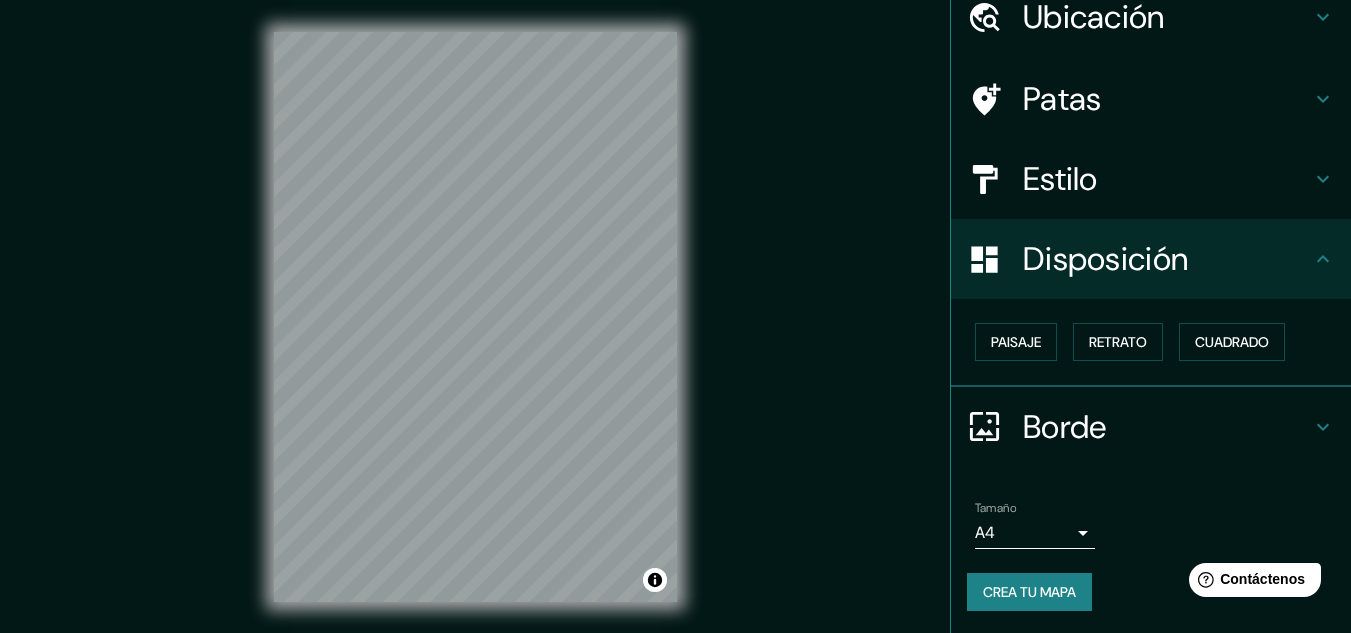 scroll, scrollTop: 88, scrollLeft: 0, axis: vertical 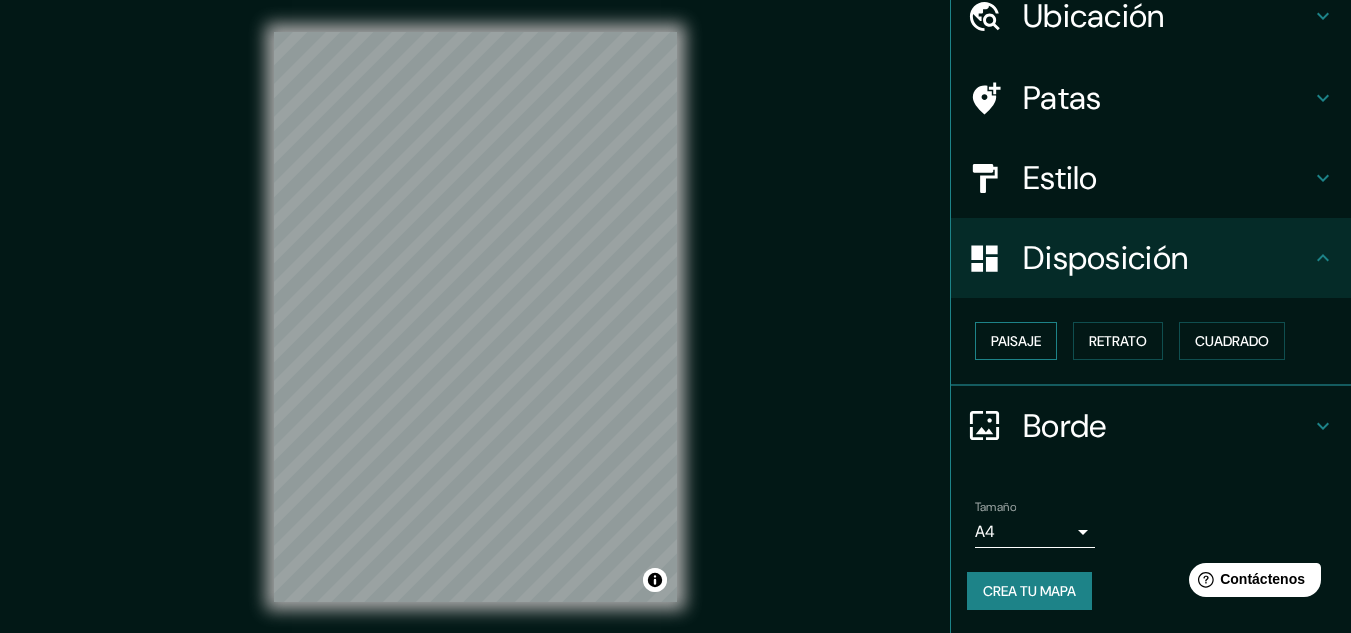 click on "Paisaje" at bounding box center (1016, 341) 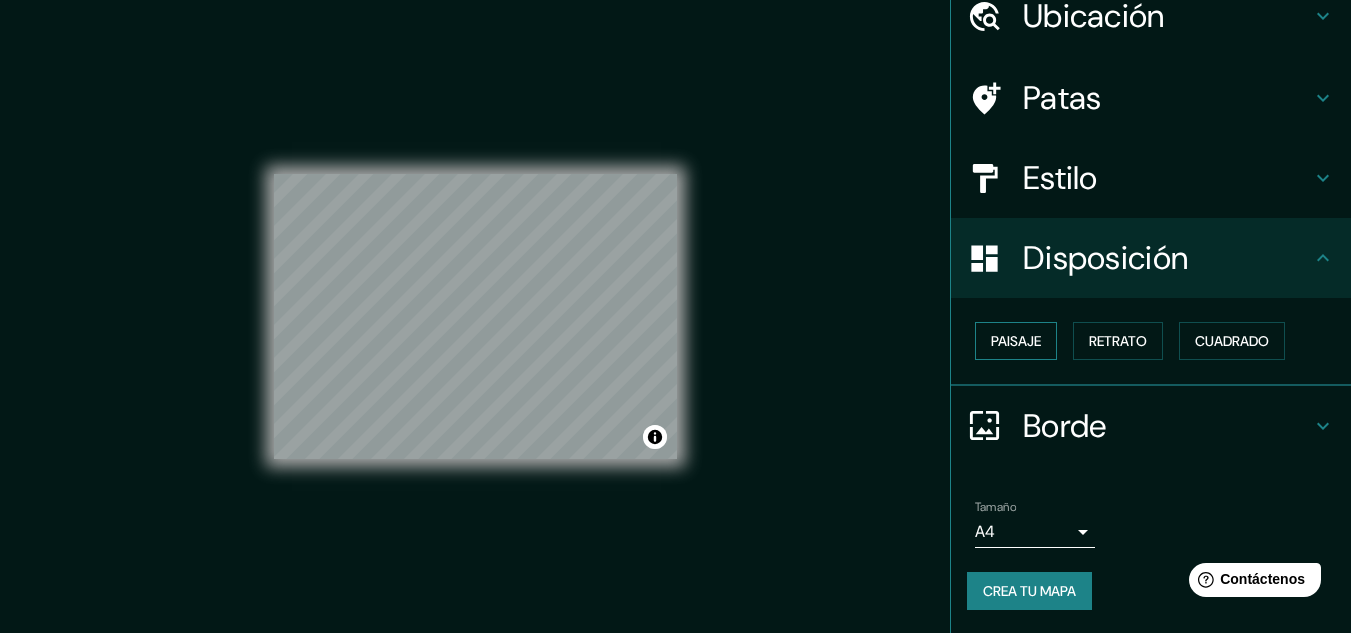 click on "Paisaje" at bounding box center [1016, 341] 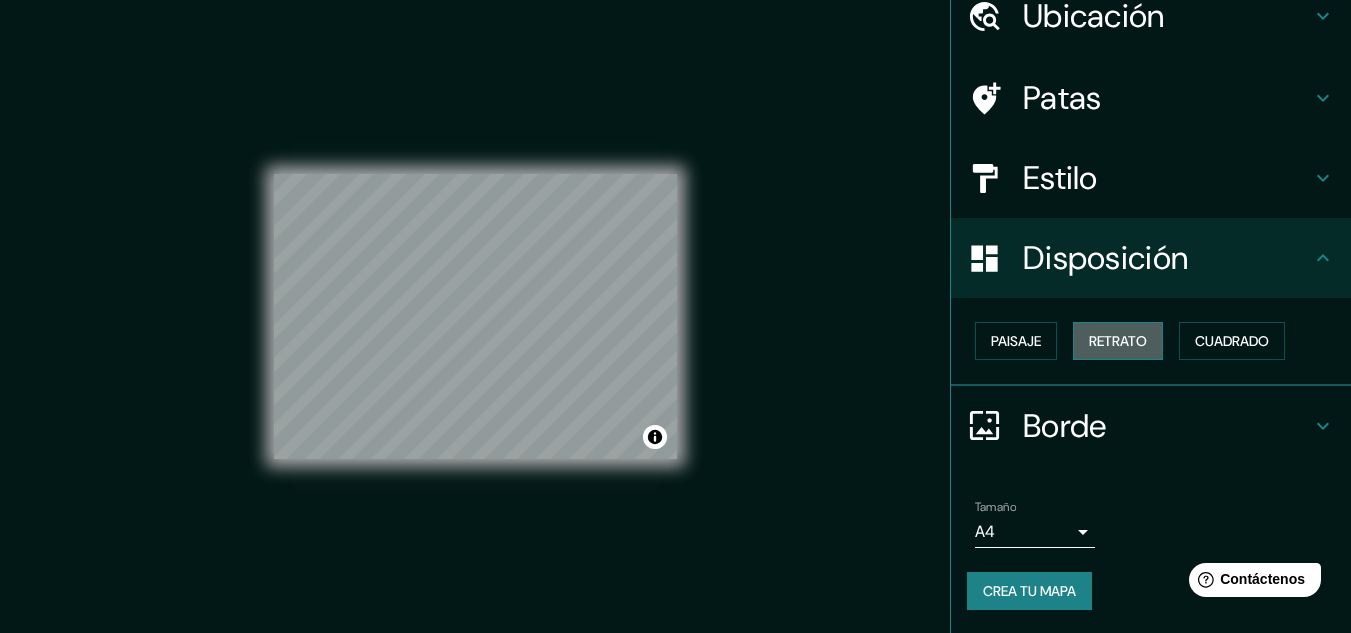 click on "Retrato" at bounding box center [1118, 341] 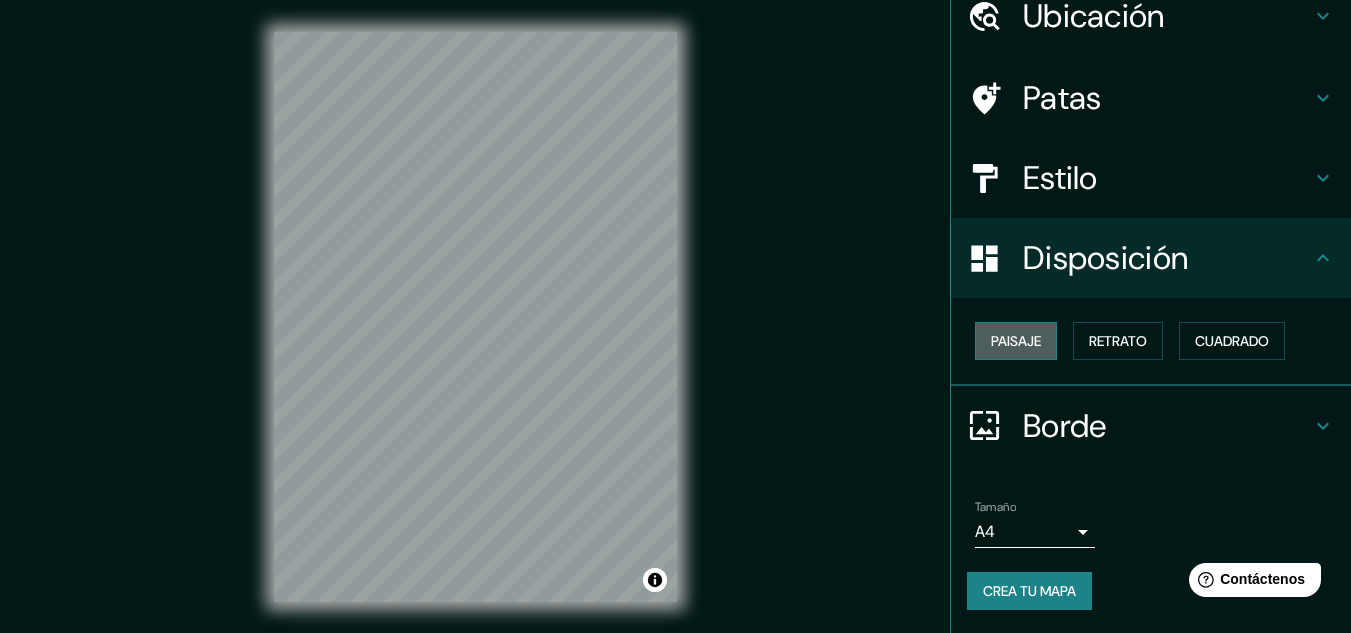 click on "Paisaje" at bounding box center (1016, 341) 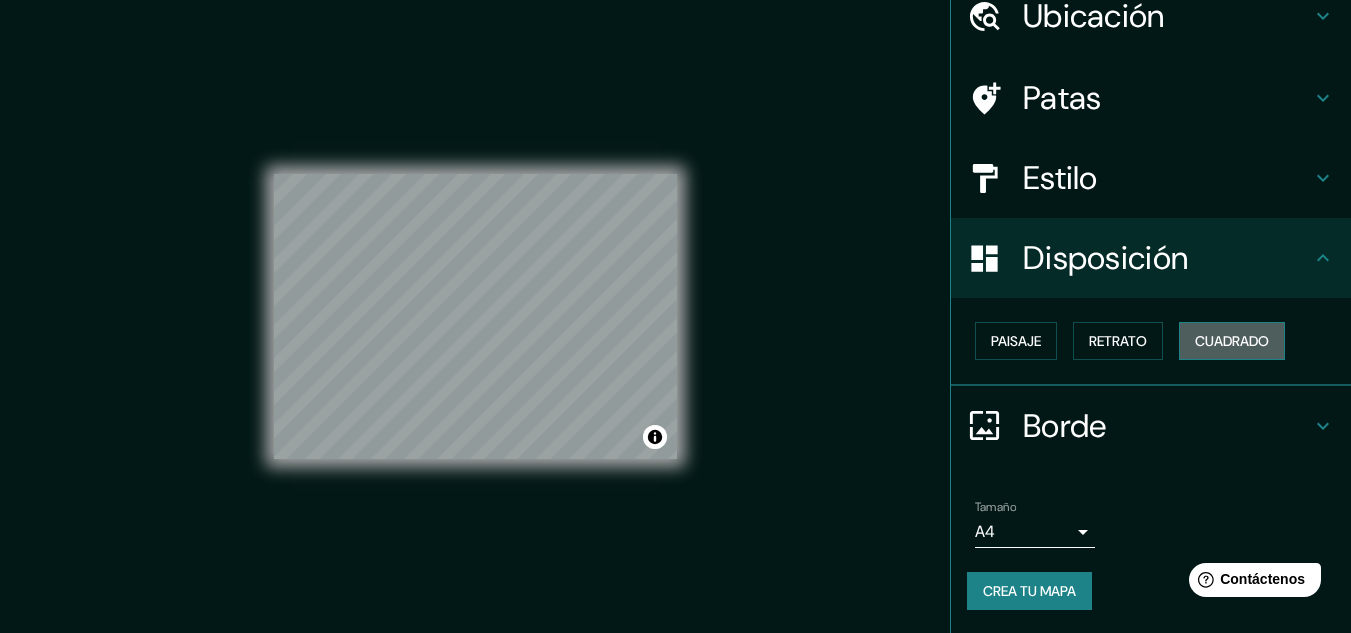click on "Cuadrado" at bounding box center [1232, 341] 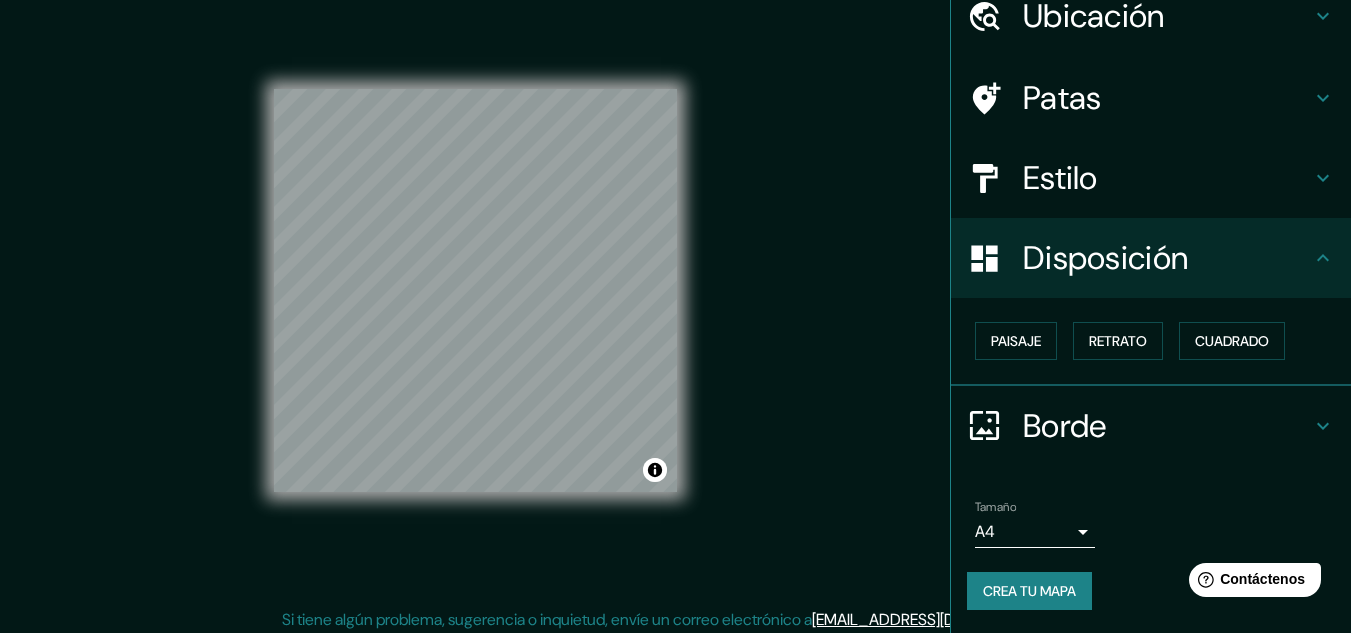 scroll, scrollTop: 33, scrollLeft: 0, axis: vertical 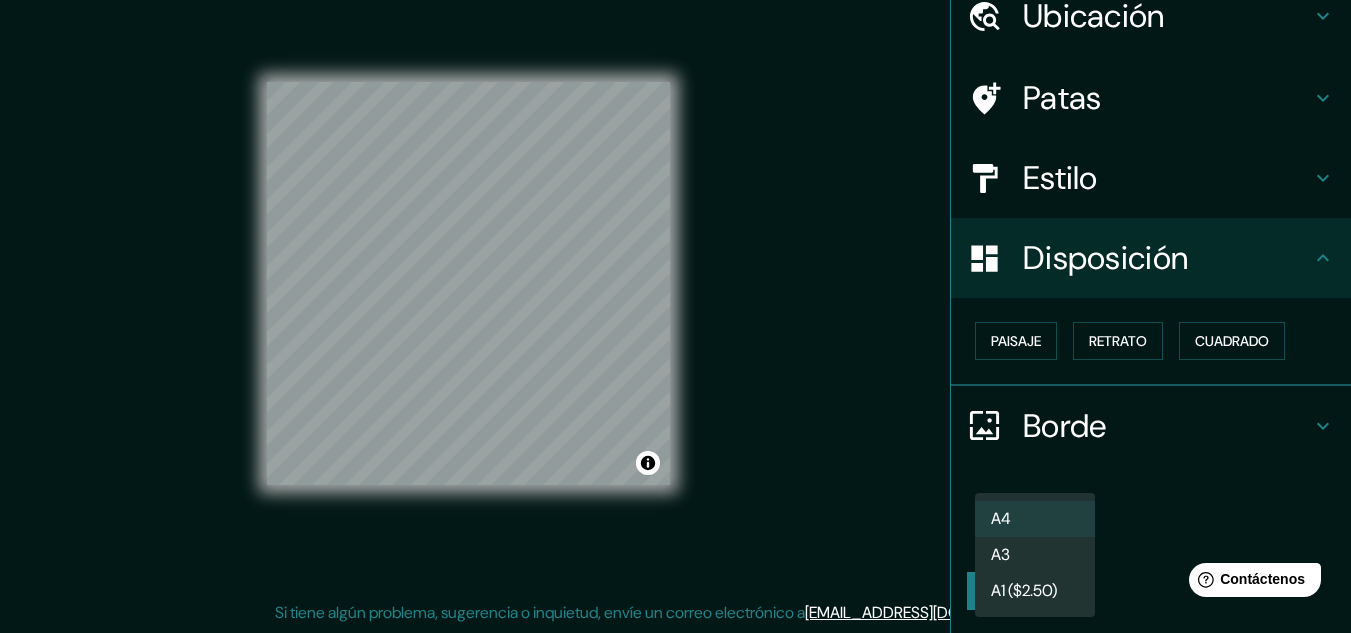 click on "Mappin Ubicación Azángaro, [GEOGRAPHIC_DATA][PERSON_NAME], [GEOGRAPHIC_DATA] Patas Estilo Disposición Paisaje Retrato Cuadrado Borde Elige un borde.  Consejo  : puedes opacar las capas del marco para crear efectos geniales. Ninguno Simple Transparente Elegante Tamaño A4 single Crea tu mapa © Mapbox   © OpenStreetMap   Improve this map Si tiene algún problema, sugerencia o inquietud, envíe un correo electrónico a  [EMAIL_ADDRESS][DOMAIN_NAME]  .   . . Texto original Valora esta traducción Tu opinión servirá para ayudar a mejorar el Traductor de Google A4 A3 A1 ($2.50)" at bounding box center (675, 283) 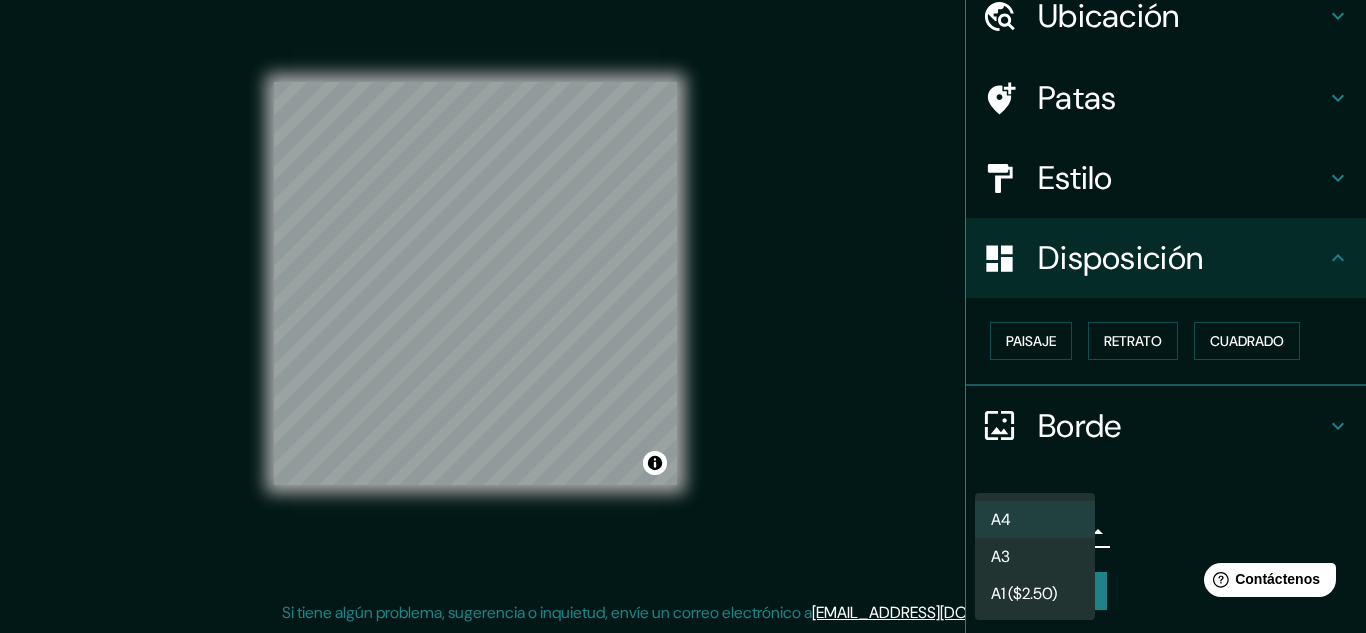 click on "A3" at bounding box center [1035, 556] 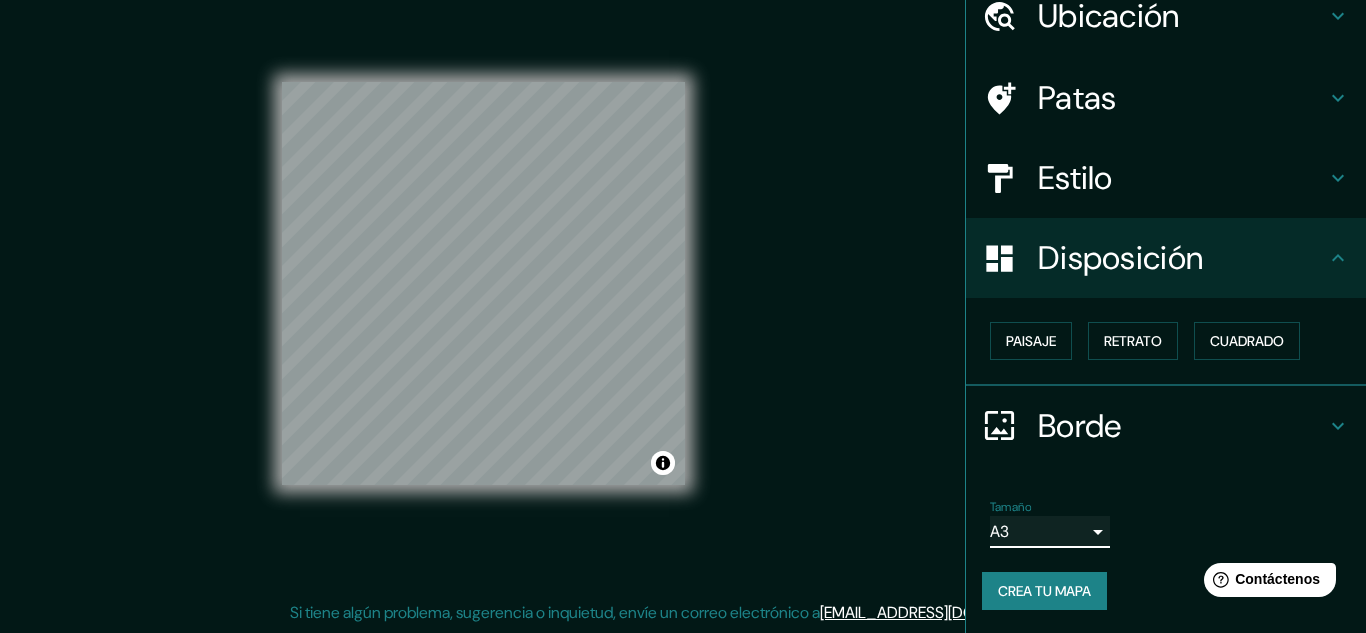 type on "a4" 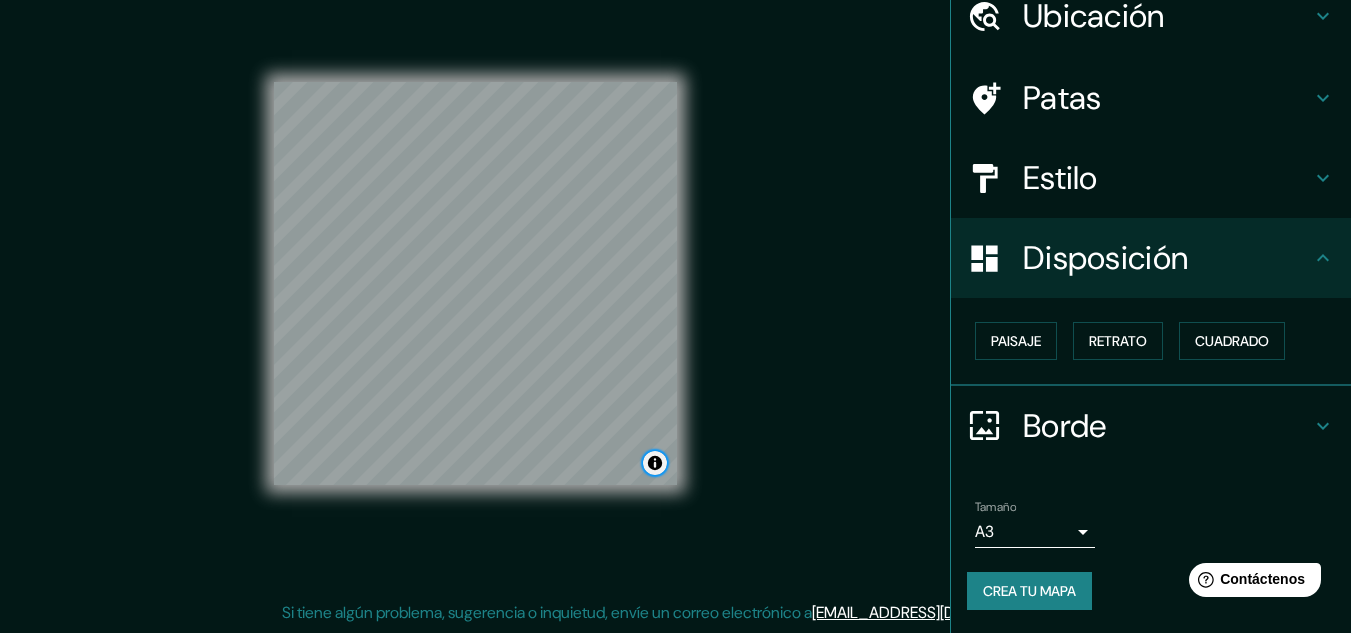 click at bounding box center (655, 463) 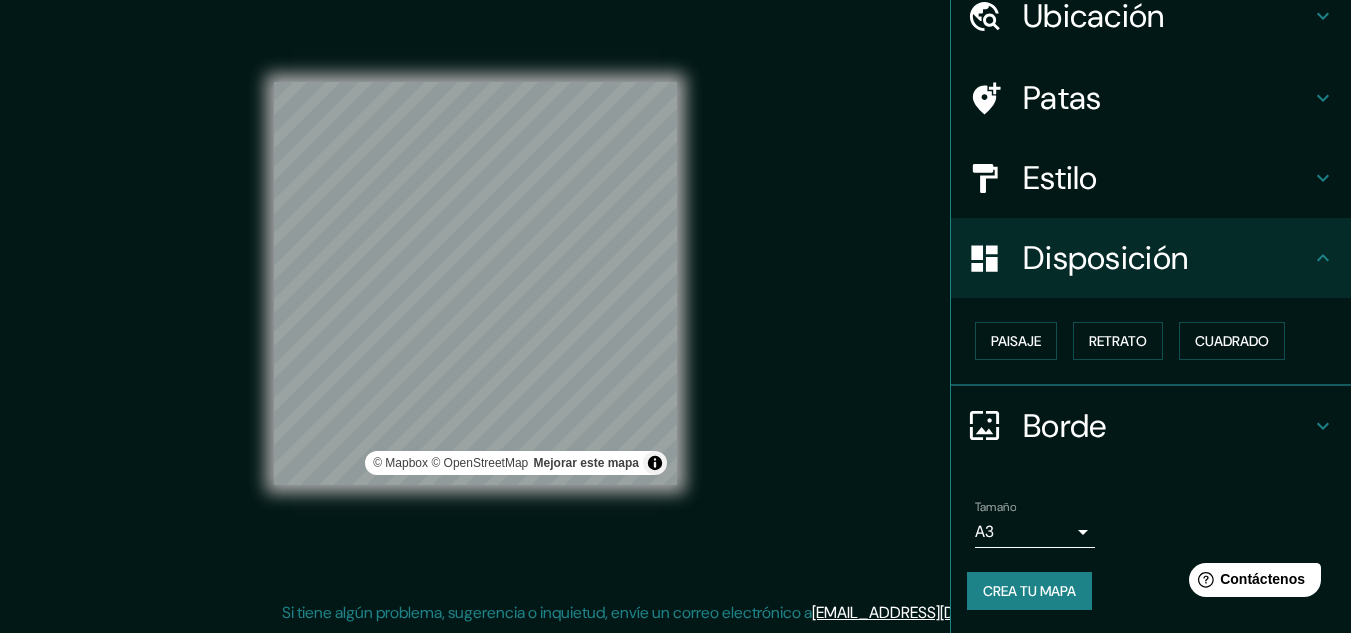 click on "Mappin Ubicación Azángaro, [GEOGRAPHIC_DATA][PERSON_NAME], [GEOGRAPHIC_DATA] Patas Estilo Disposición Paisaje Retrato Cuadrado Borde Elige un borde.  Consejo  : puedes opacar las capas del marco para crear efectos geniales. Ninguno Simple Transparente Elegante Tamaño A3 a4 Crea tu mapa © Mapbox    © OpenStreetMap    Mejorar este mapa Si tiene algún problema, sugerencia o inquietud, envíe un correo electrónico a  [EMAIL_ADDRESS][DOMAIN_NAME]  .   . ." at bounding box center [675, 300] 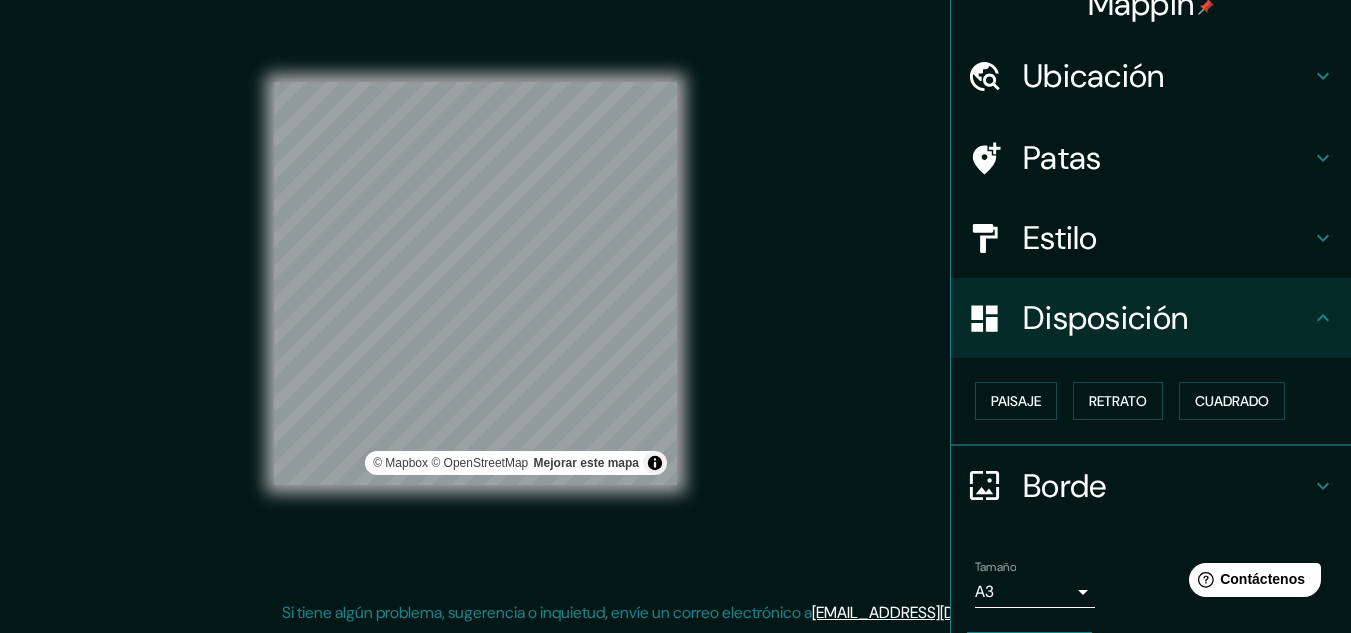 scroll, scrollTop: 0, scrollLeft: 0, axis: both 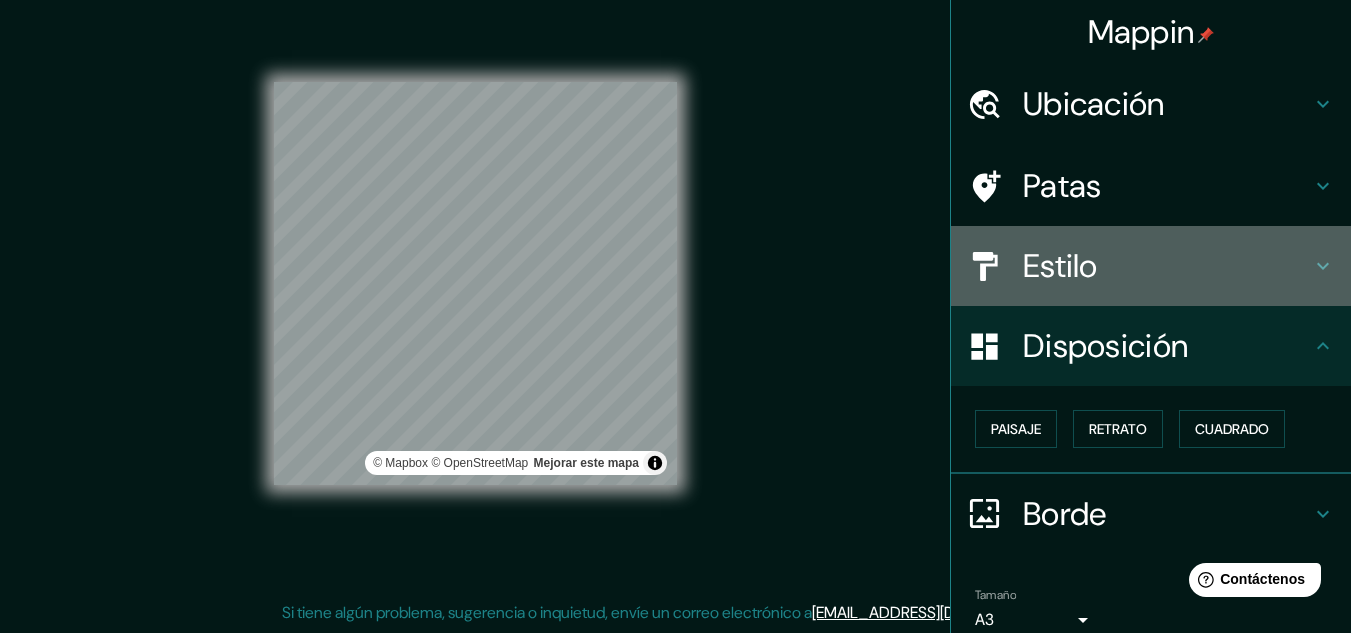 click on "Estilo" at bounding box center (1167, 266) 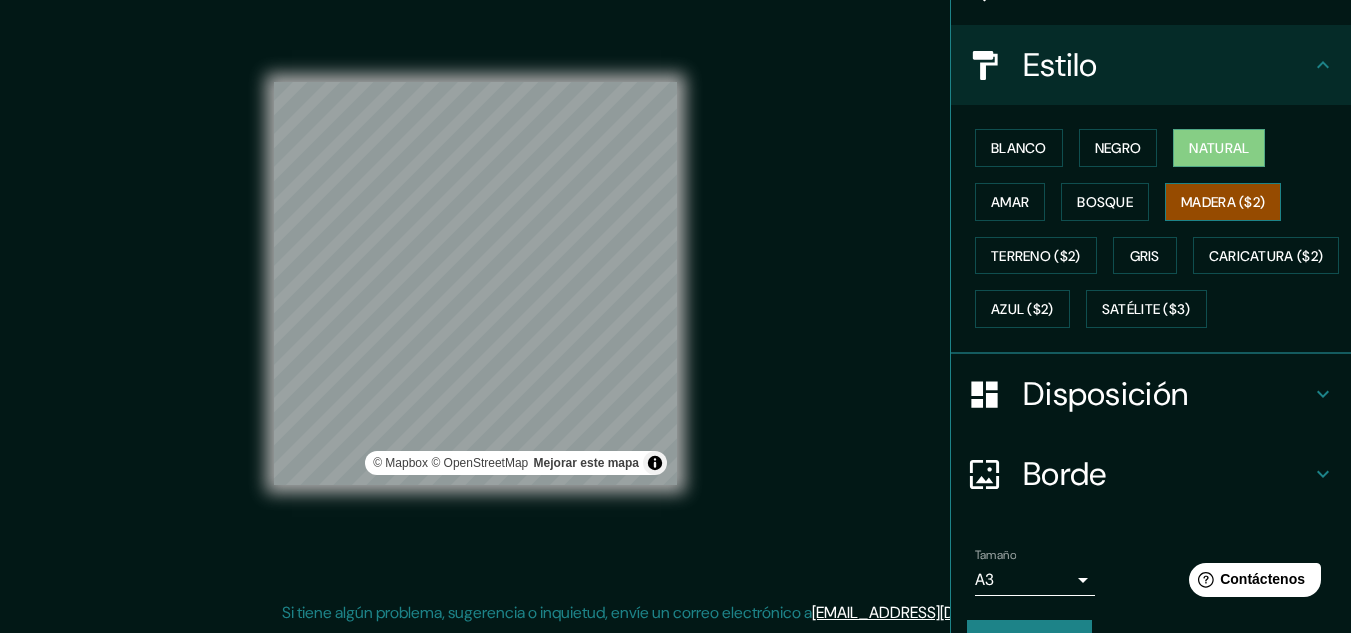 scroll, scrollTop: 0, scrollLeft: 0, axis: both 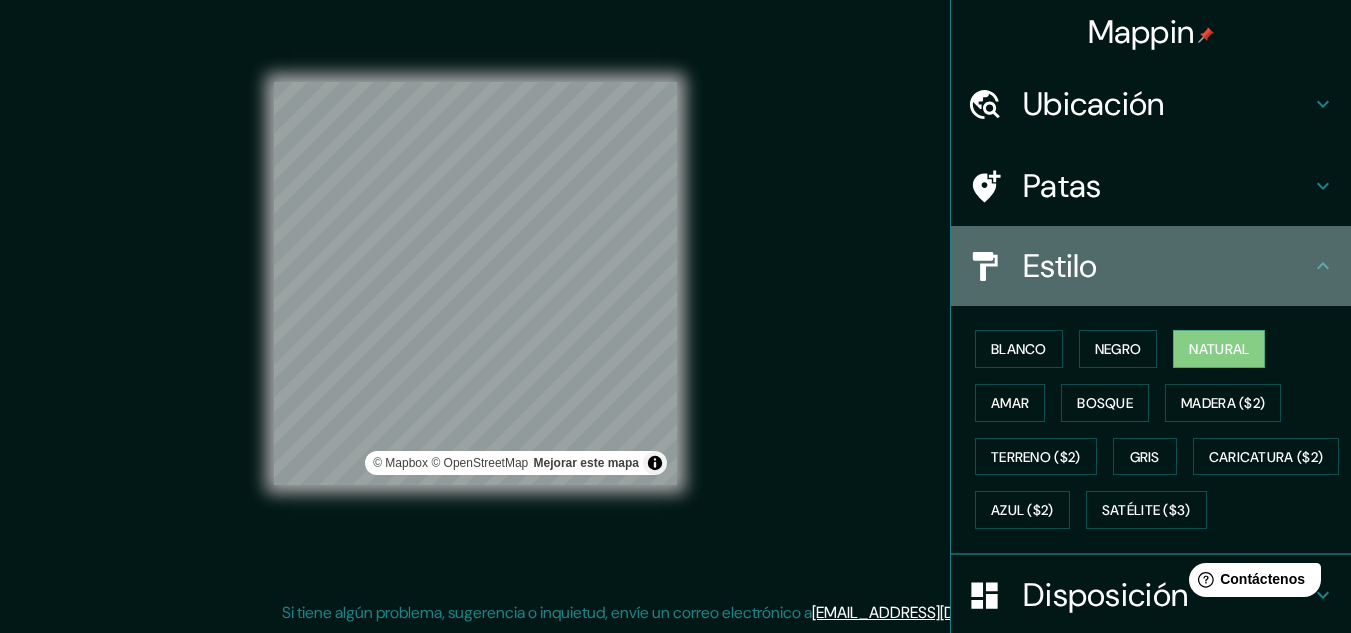 click on "Estilo" at bounding box center (1151, 266) 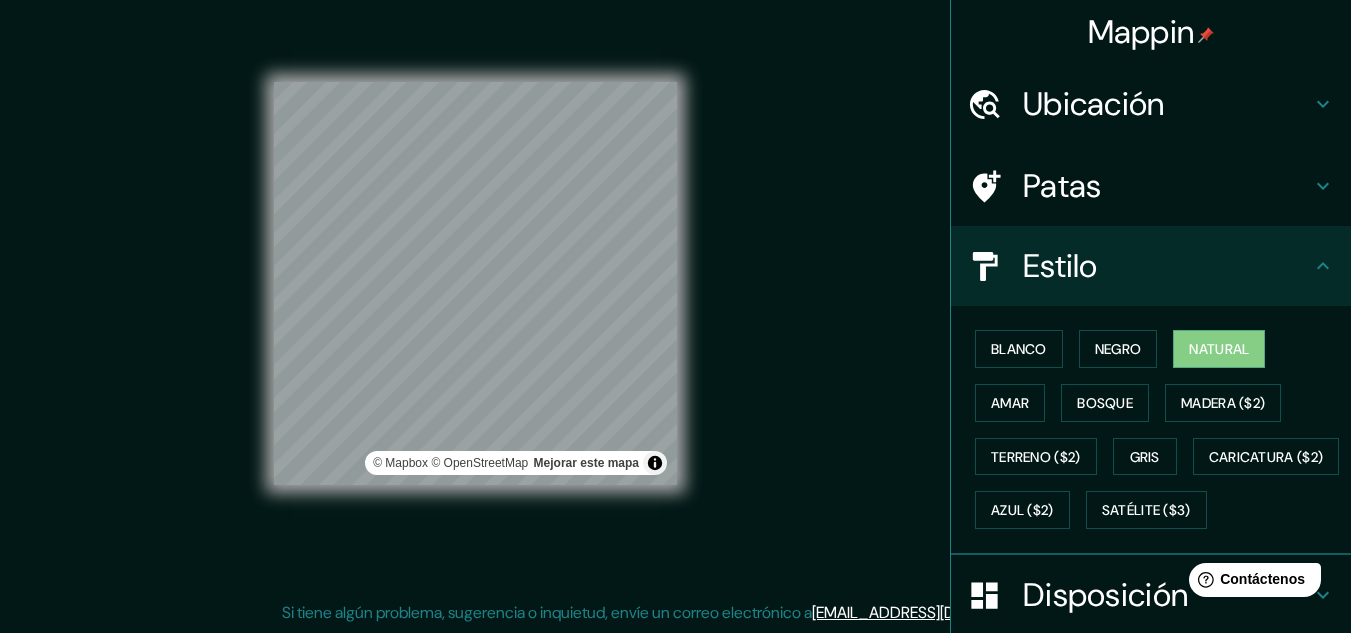 click on "Patas" at bounding box center (1151, 186) 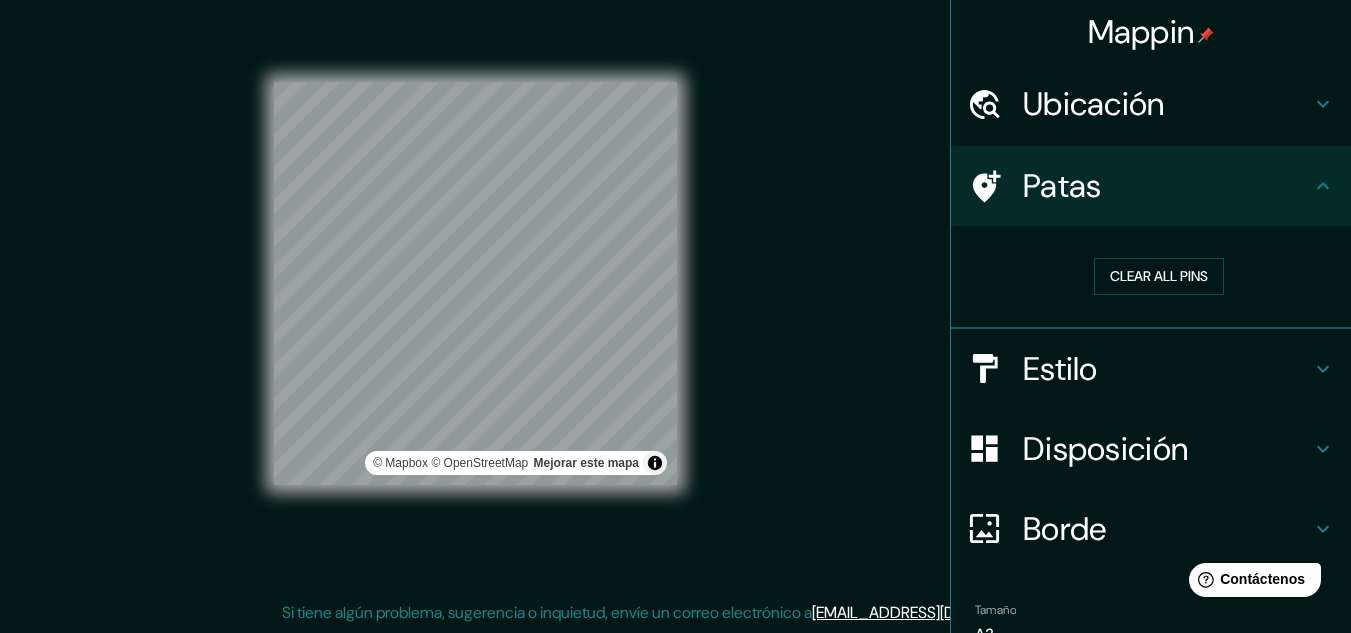 click on "Ubicación" at bounding box center (1151, 104) 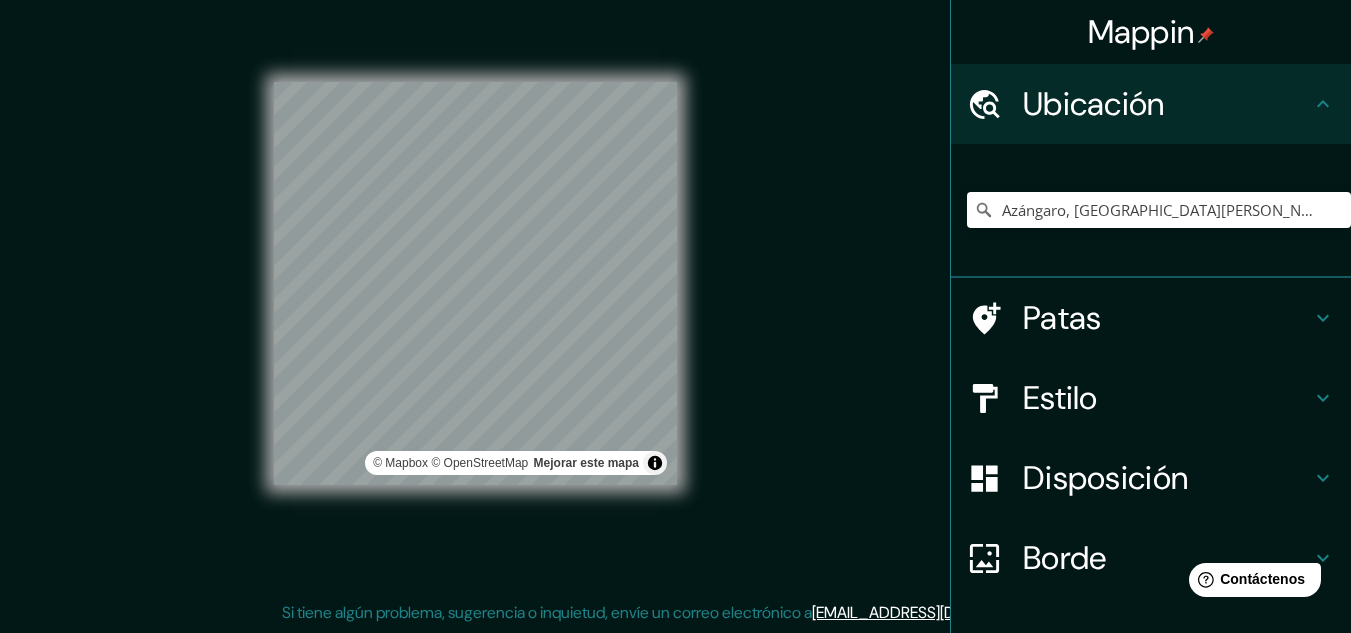 click on "Ubicación" at bounding box center [1151, 104] 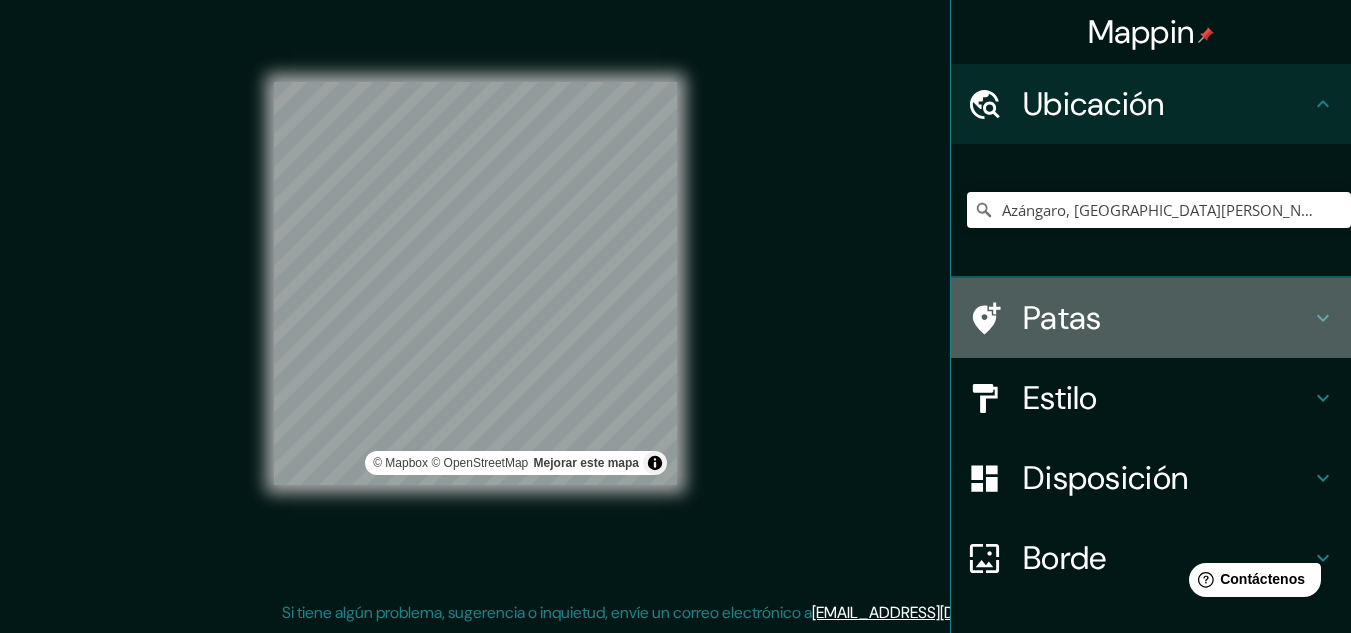click on "Patas" at bounding box center [1151, 318] 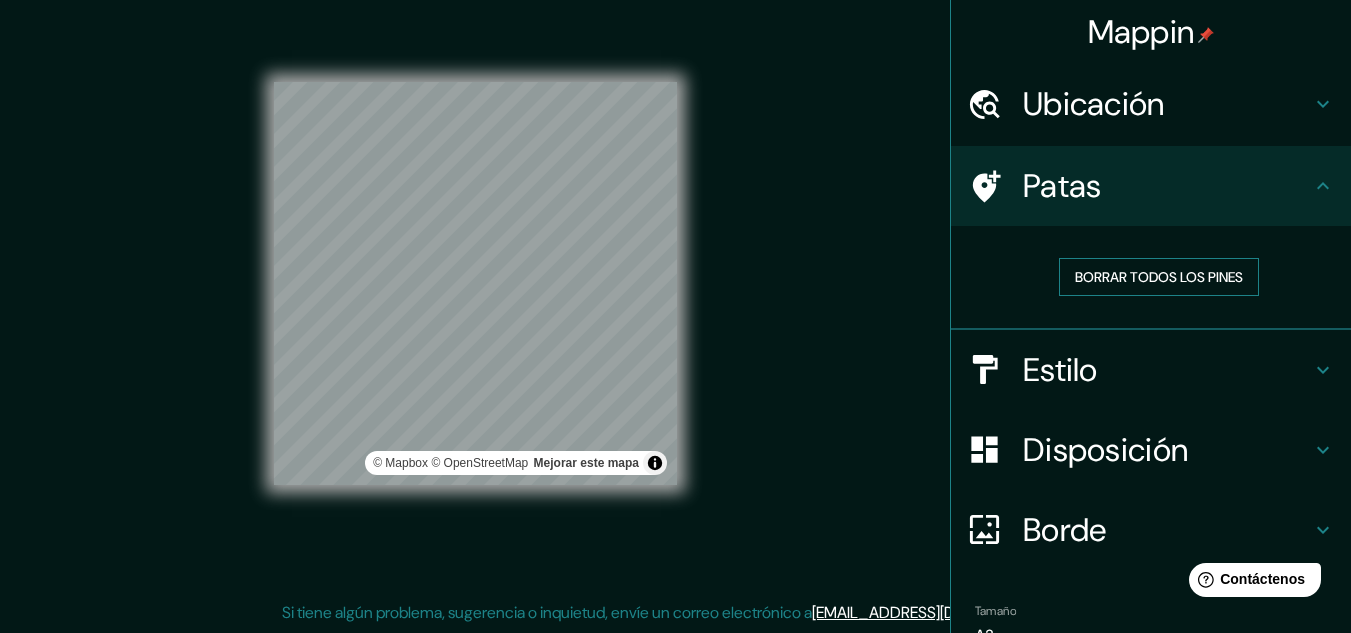 click on "Borrar todos los pines" at bounding box center [1159, 277] 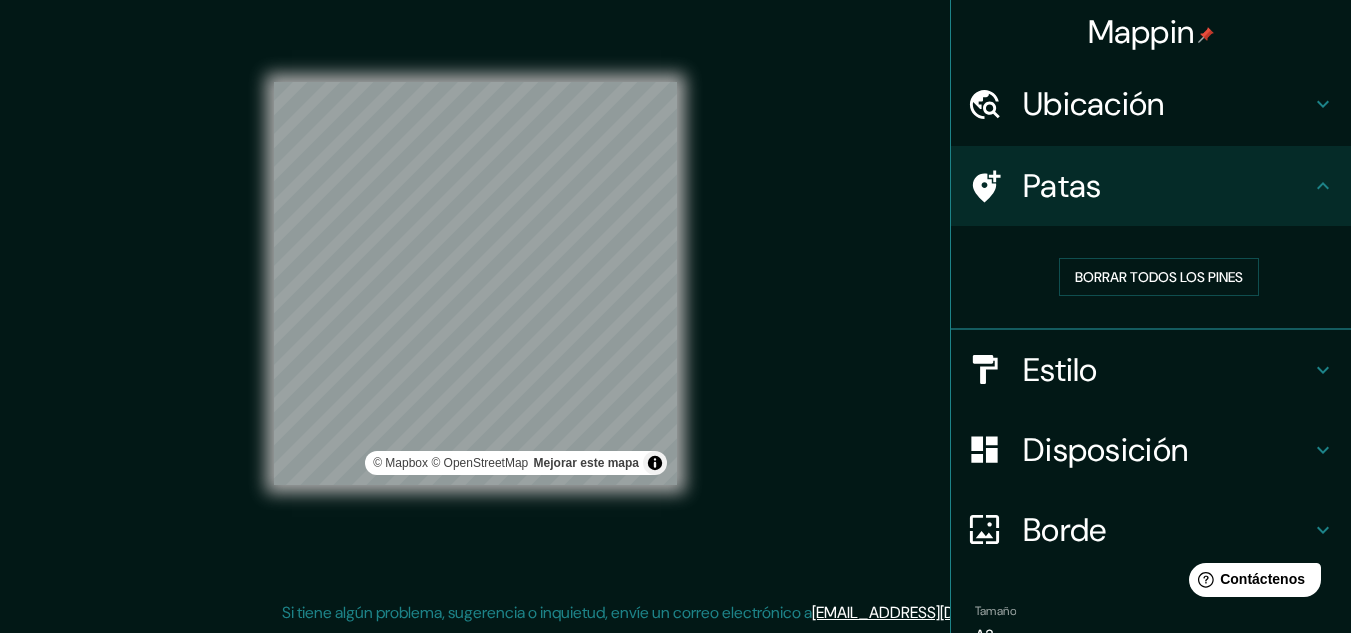 click on "Patas" at bounding box center [1167, 186] 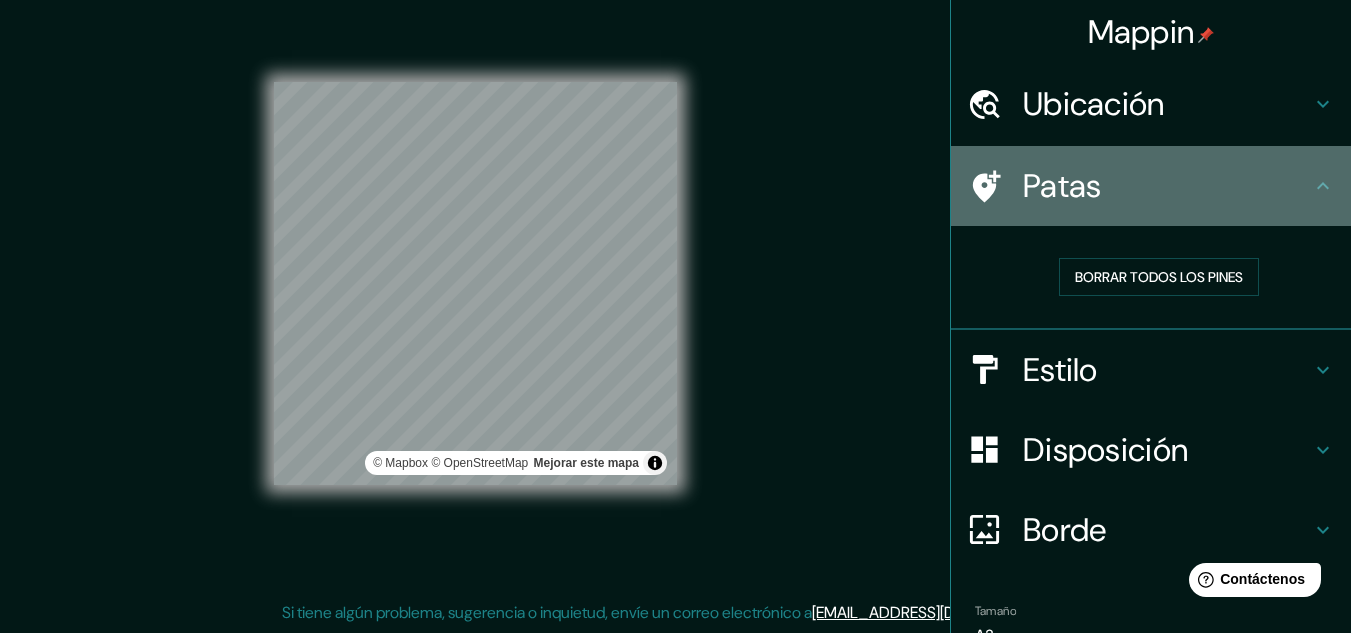 click on "Patas" at bounding box center [1151, 186] 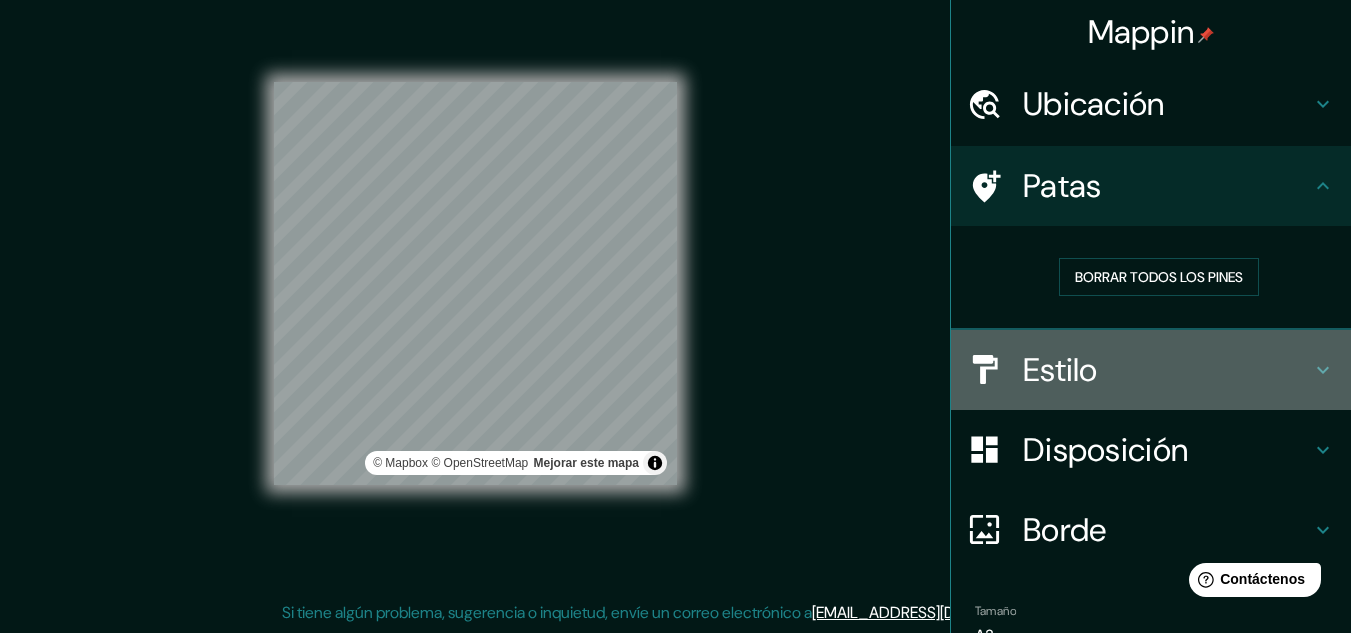 click 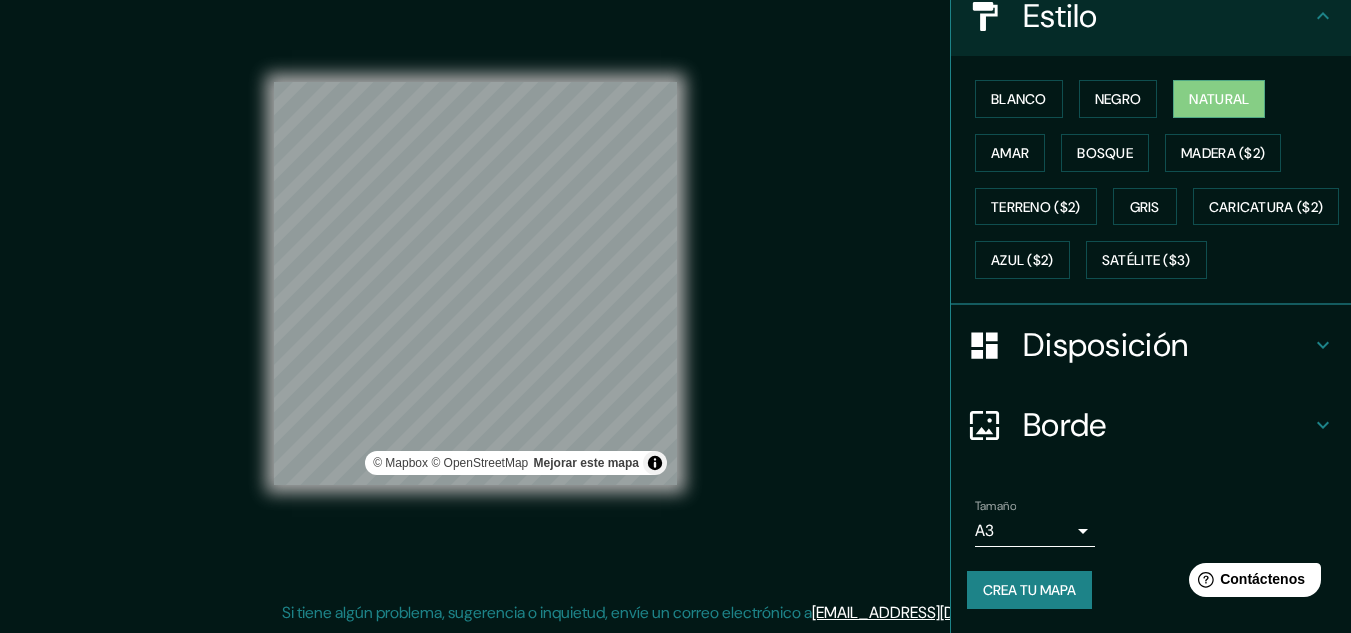 scroll, scrollTop: 303, scrollLeft: 0, axis: vertical 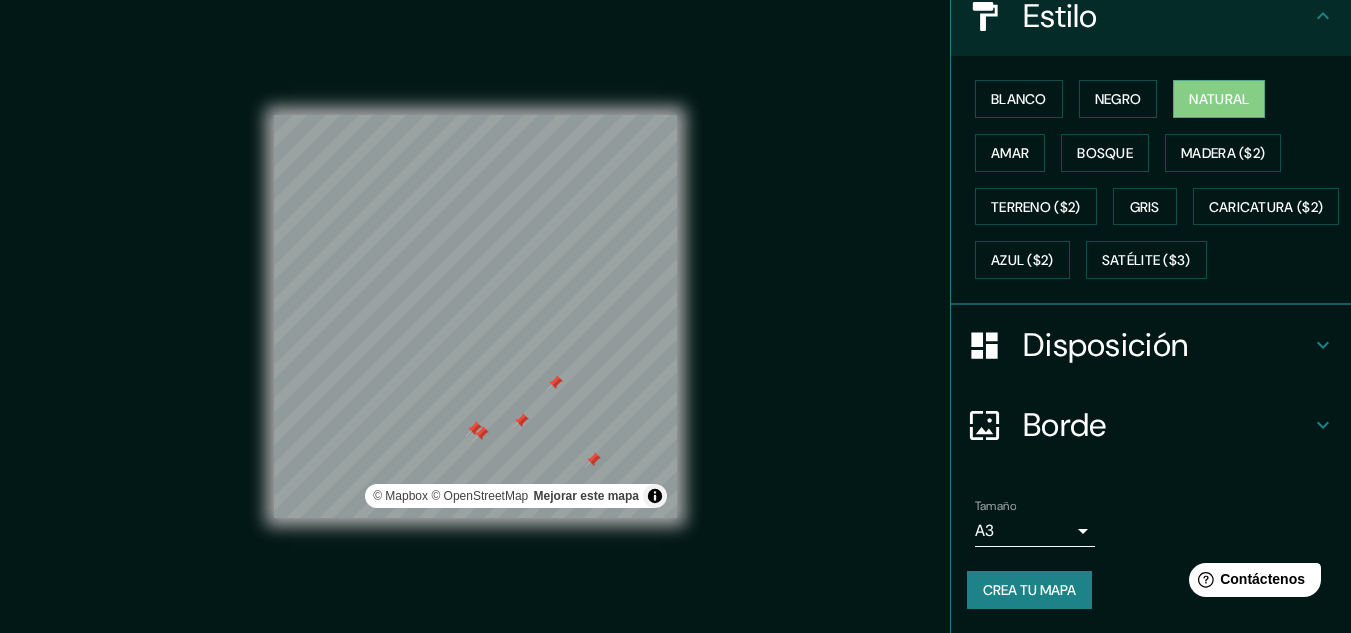 click at bounding box center (593, 460) 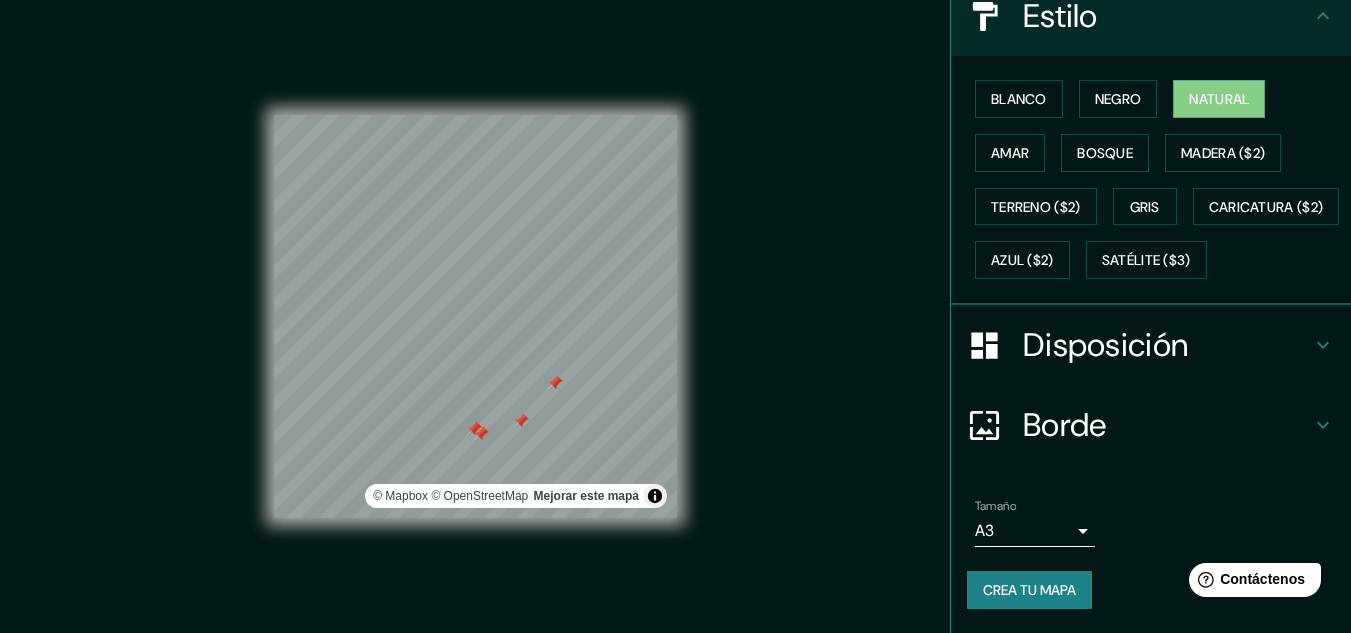 click at bounding box center [521, 421] 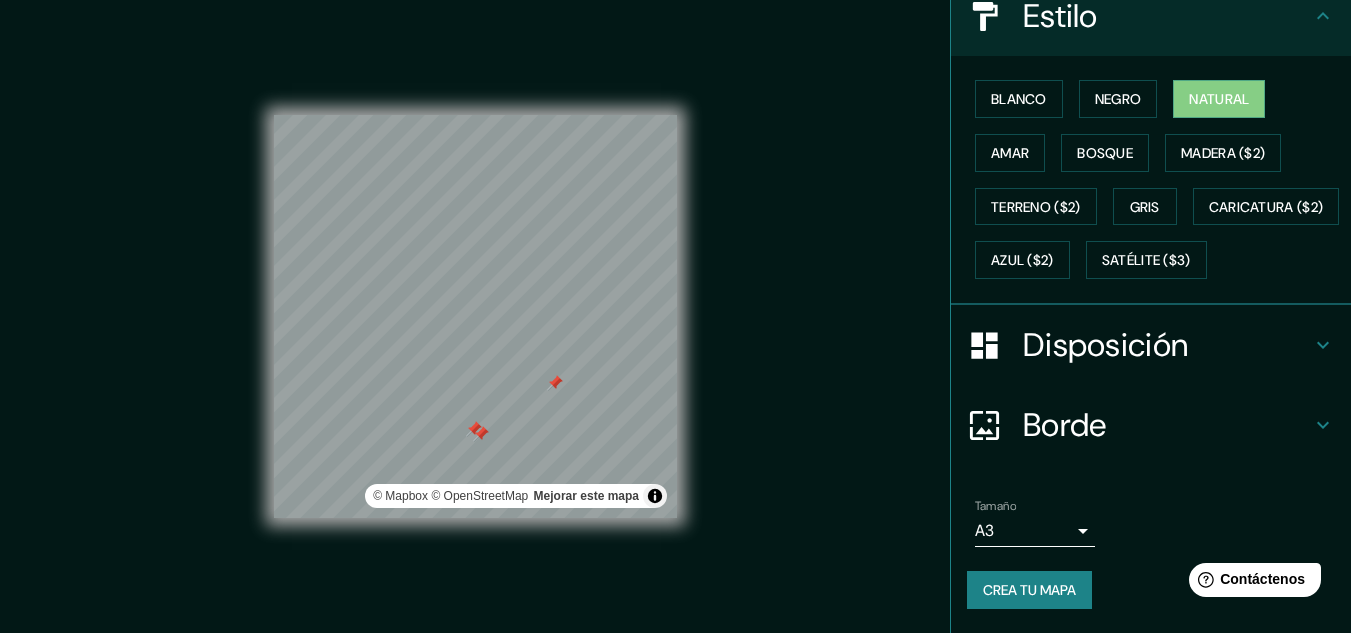 click at bounding box center [481, 434] 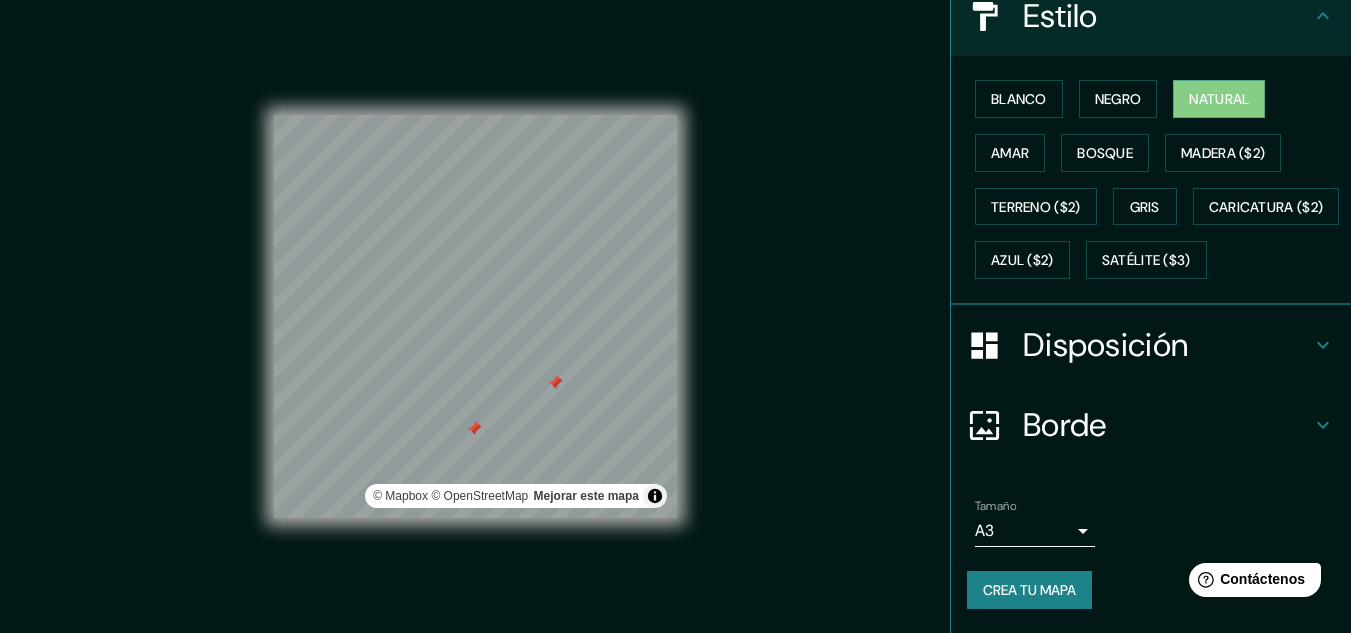 click at bounding box center (474, 429) 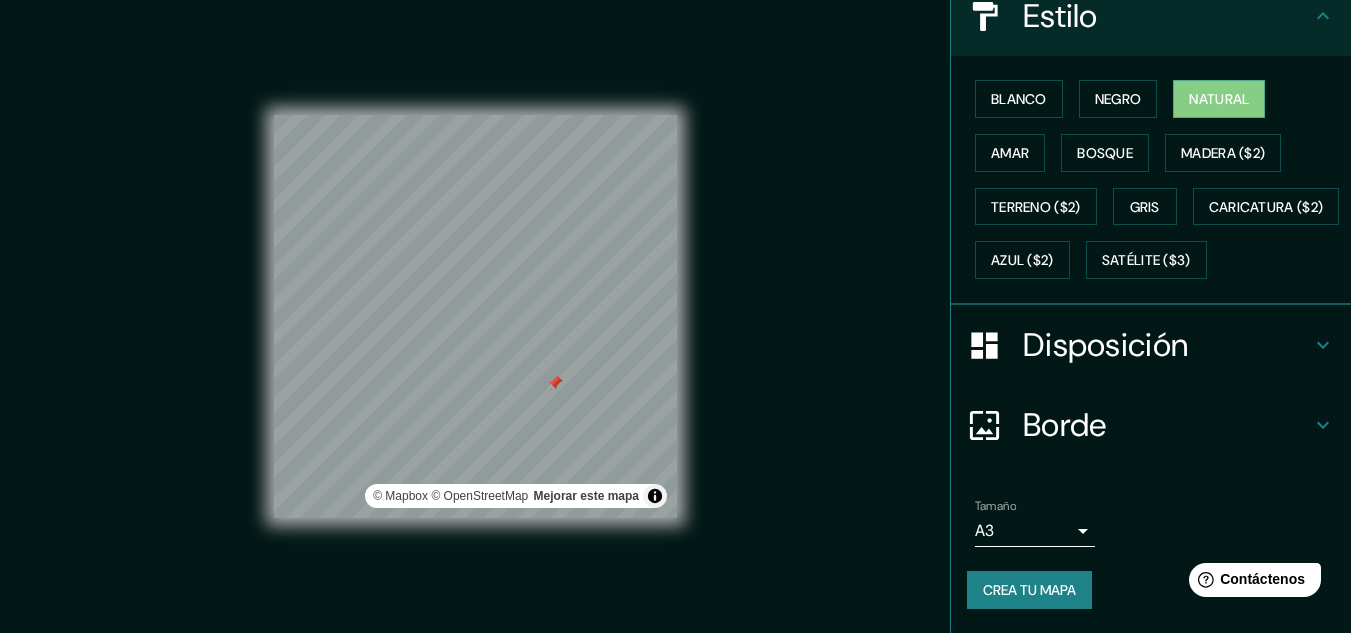 click at bounding box center [555, 383] 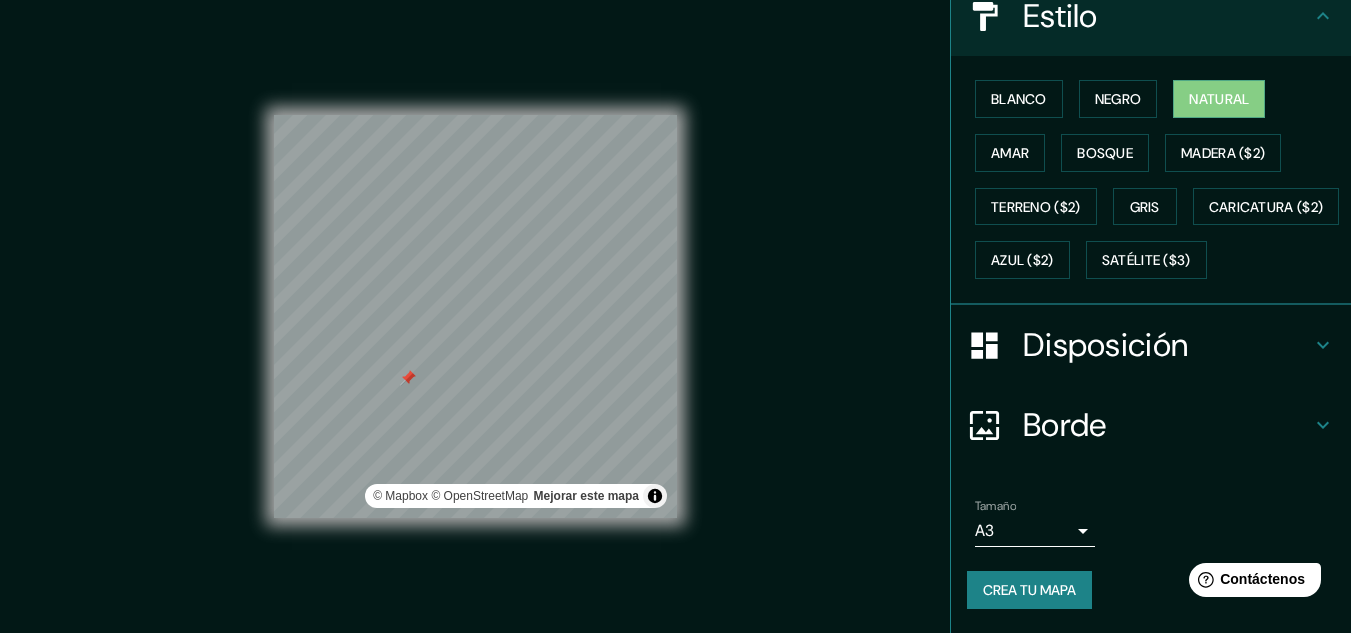 click at bounding box center (408, 378) 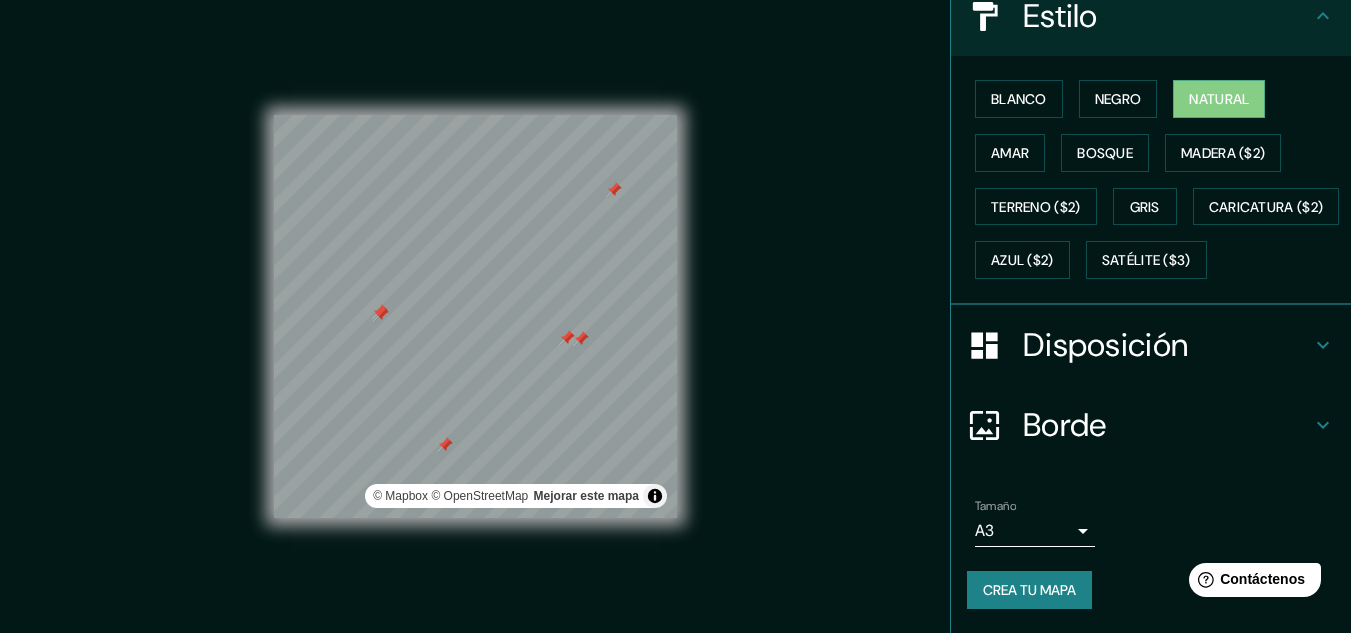 click at bounding box center [567, 338] 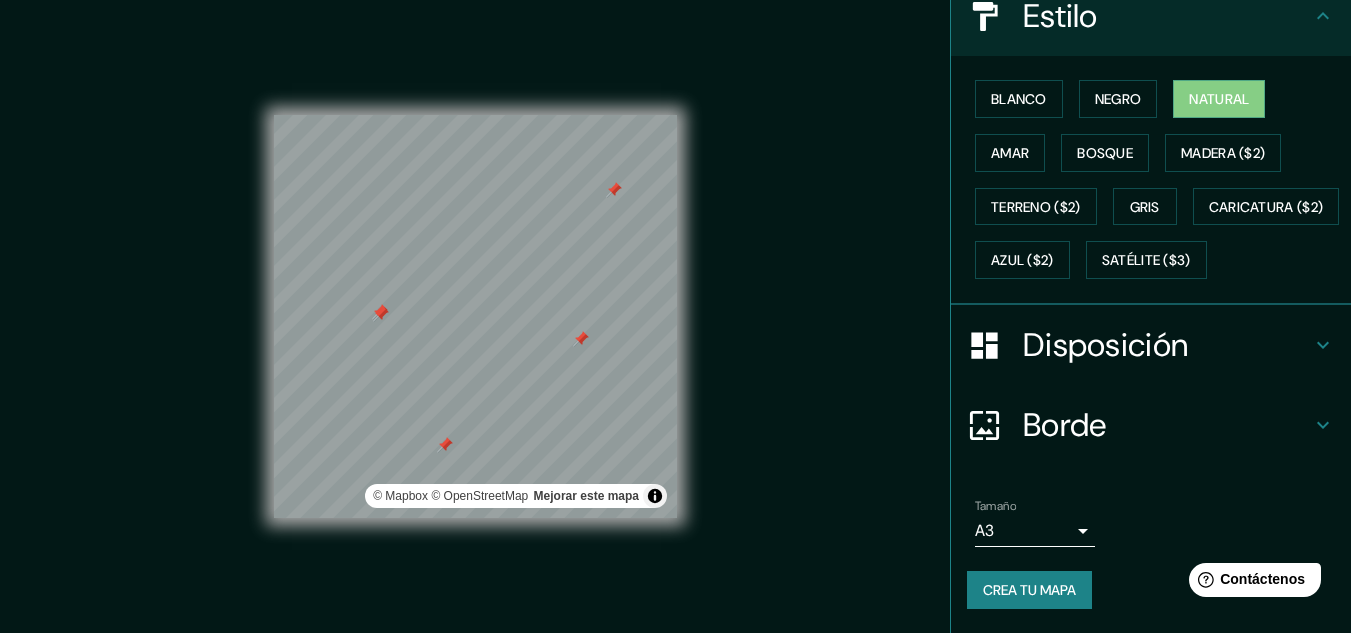 click at bounding box center (581, 339) 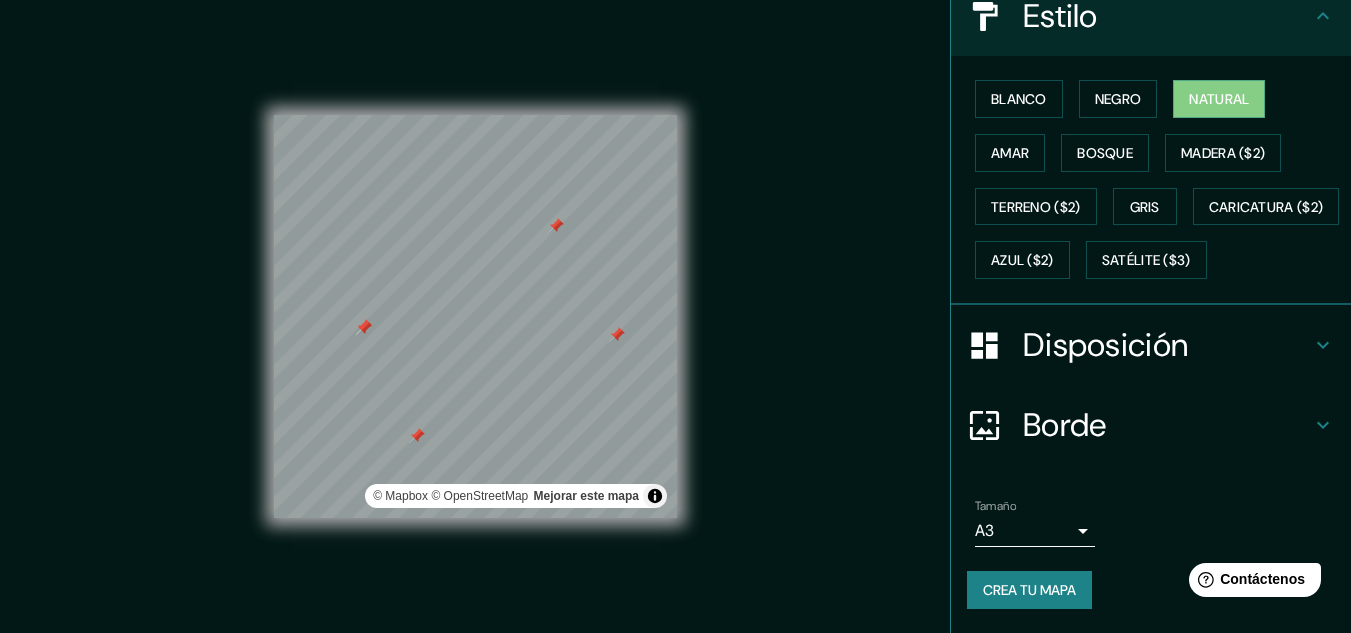 click at bounding box center [617, 335] 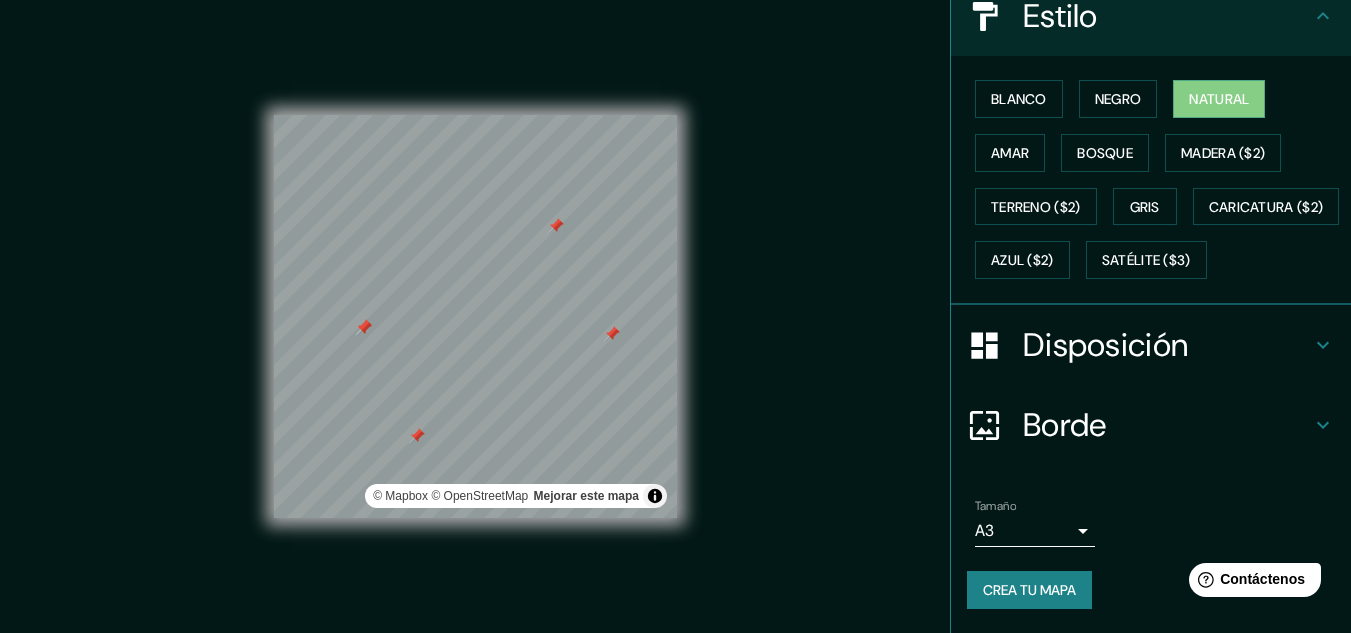 click on "Crea tu mapa" at bounding box center [1029, 590] 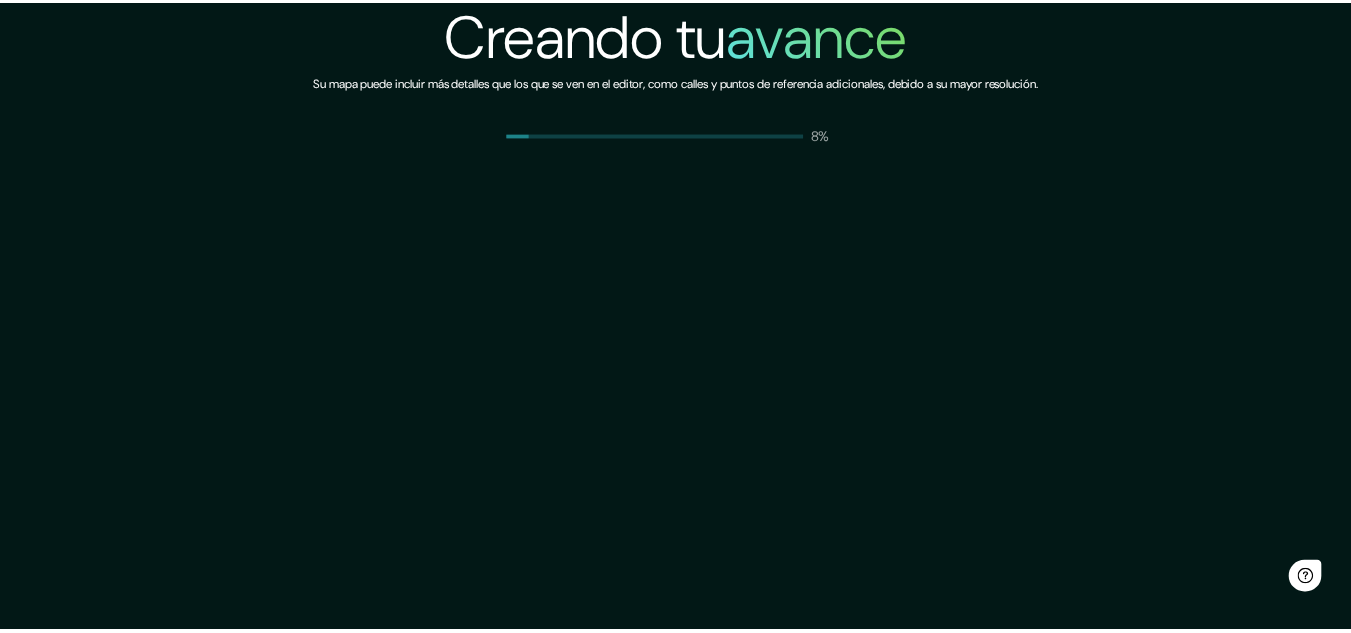 scroll, scrollTop: 0, scrollLeft: 0, axis: both 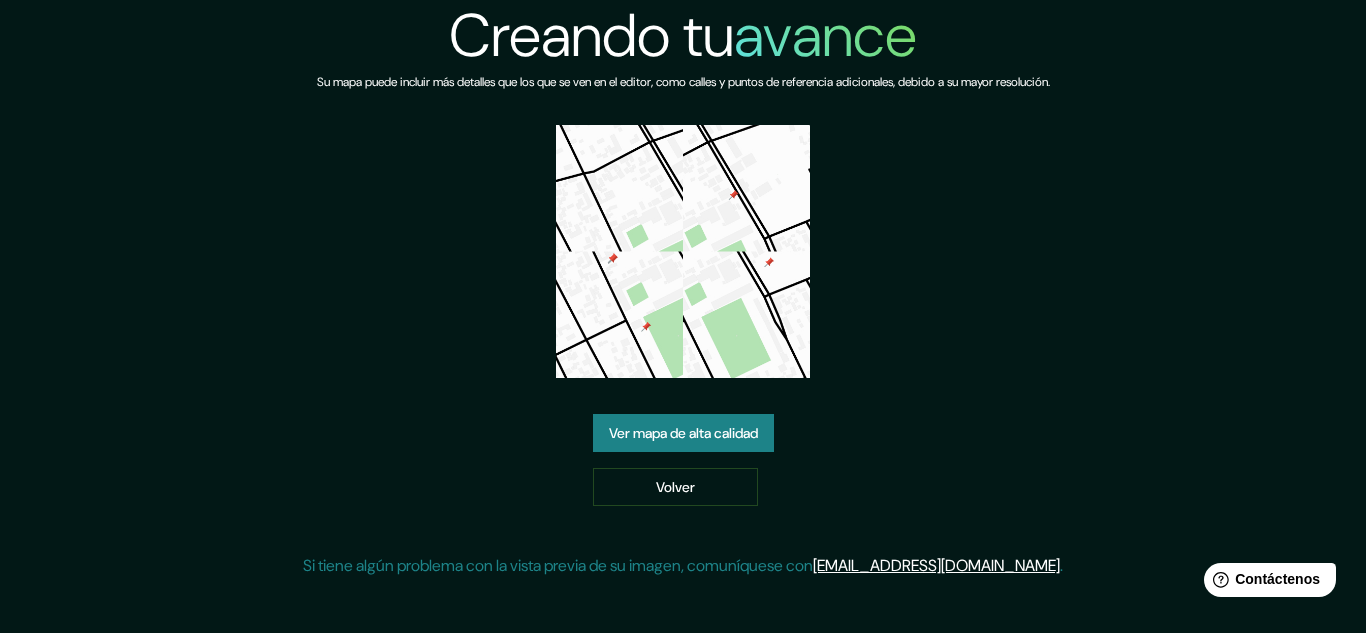 click on "Ver mapa de alta calidad" at bounding box center [683, 433] 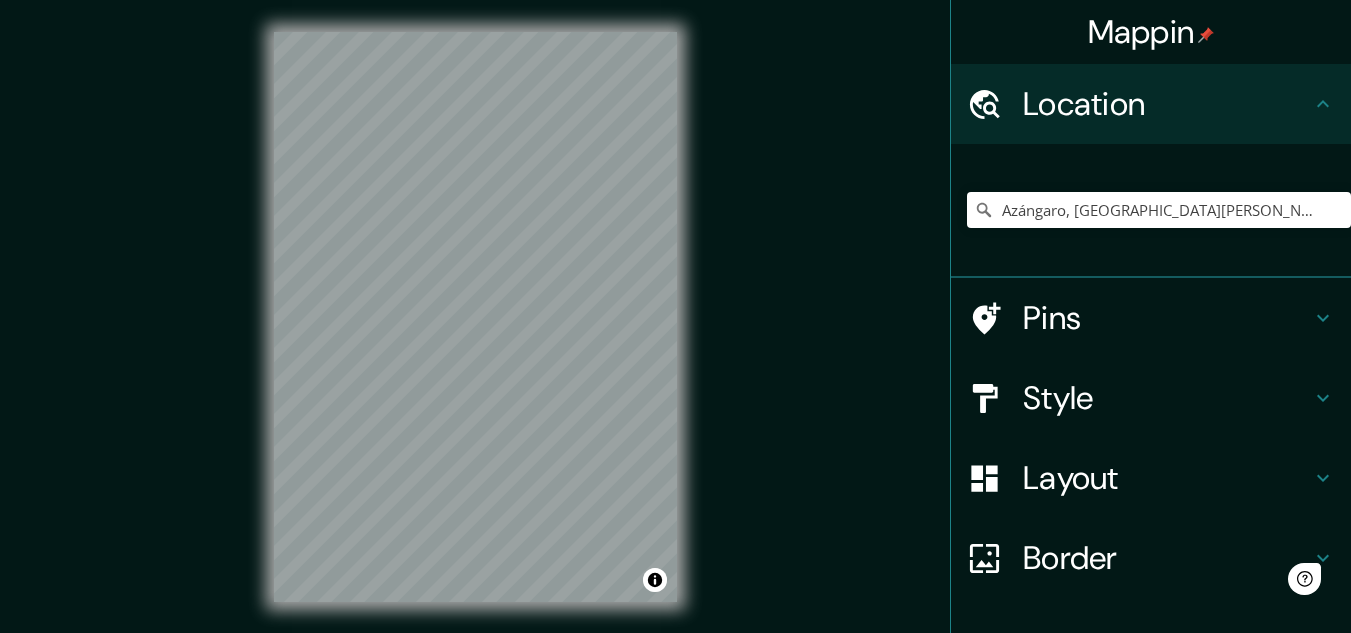 scroll, scrollTop: 0, scrollLeft: 0, axis: both 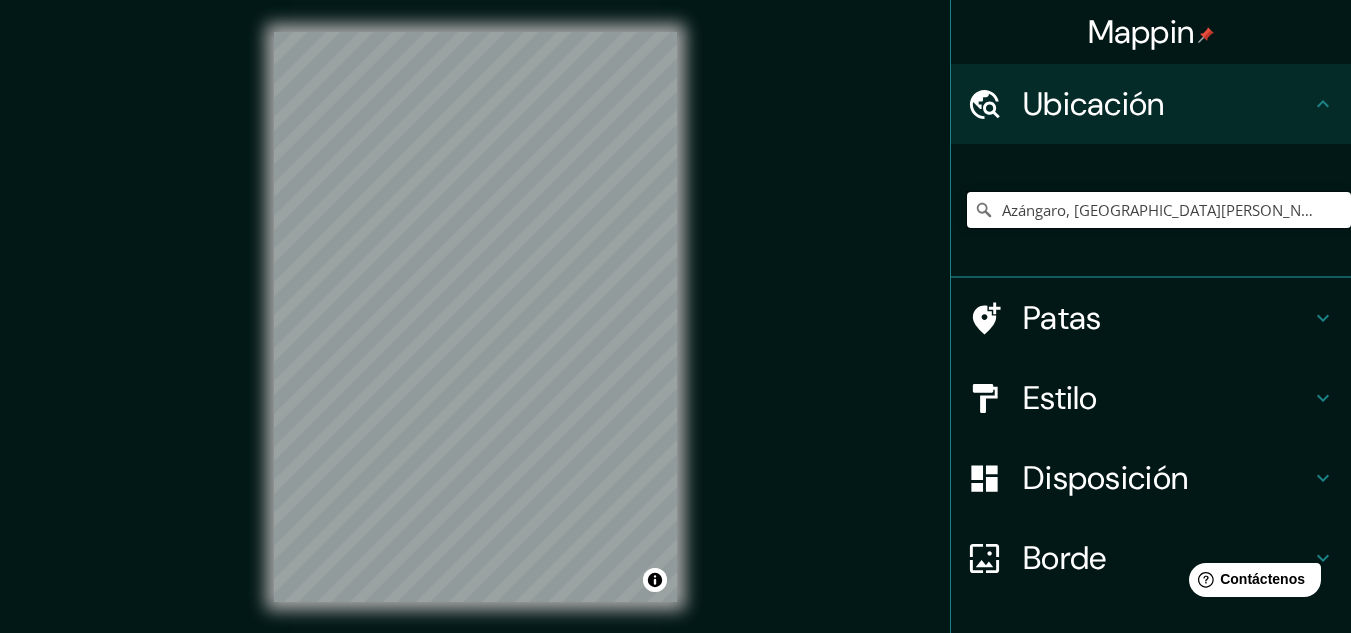 drag, startPoint x: 1160, startPoint y: 214, endPoint x: 1243, endPoint y: 225, distance: 83.725746 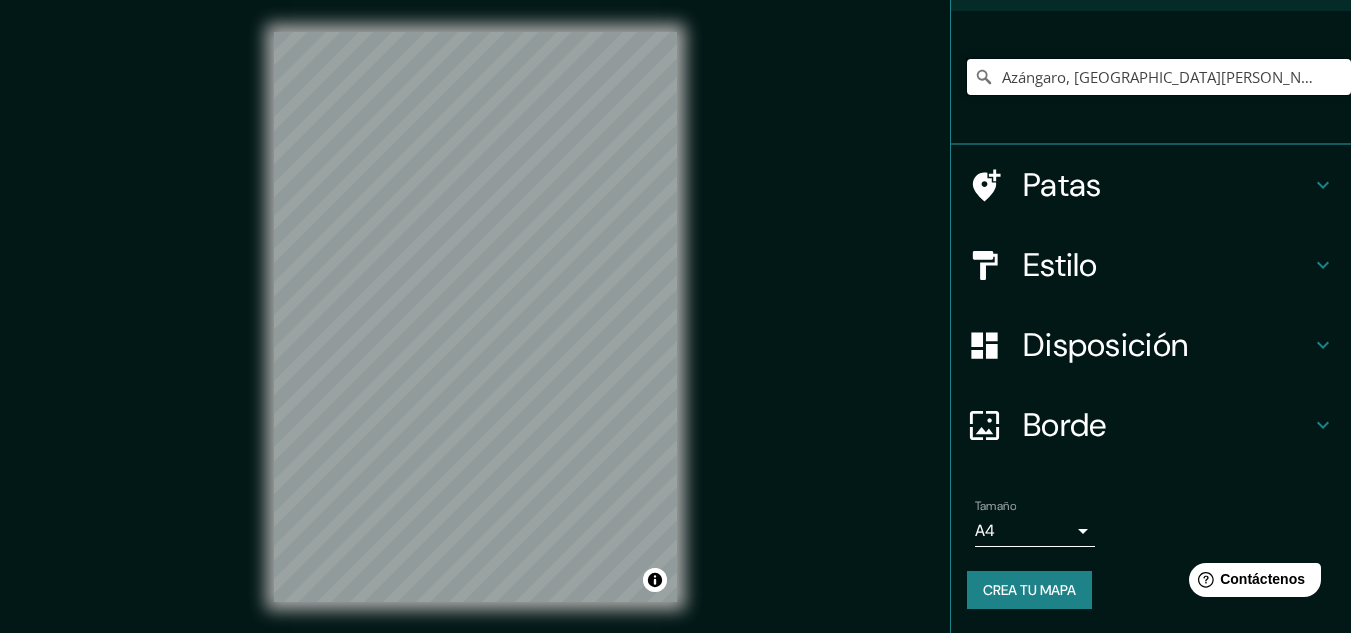 scroll, scrollTop: 33, scrollLeft: 0, axis: vertical 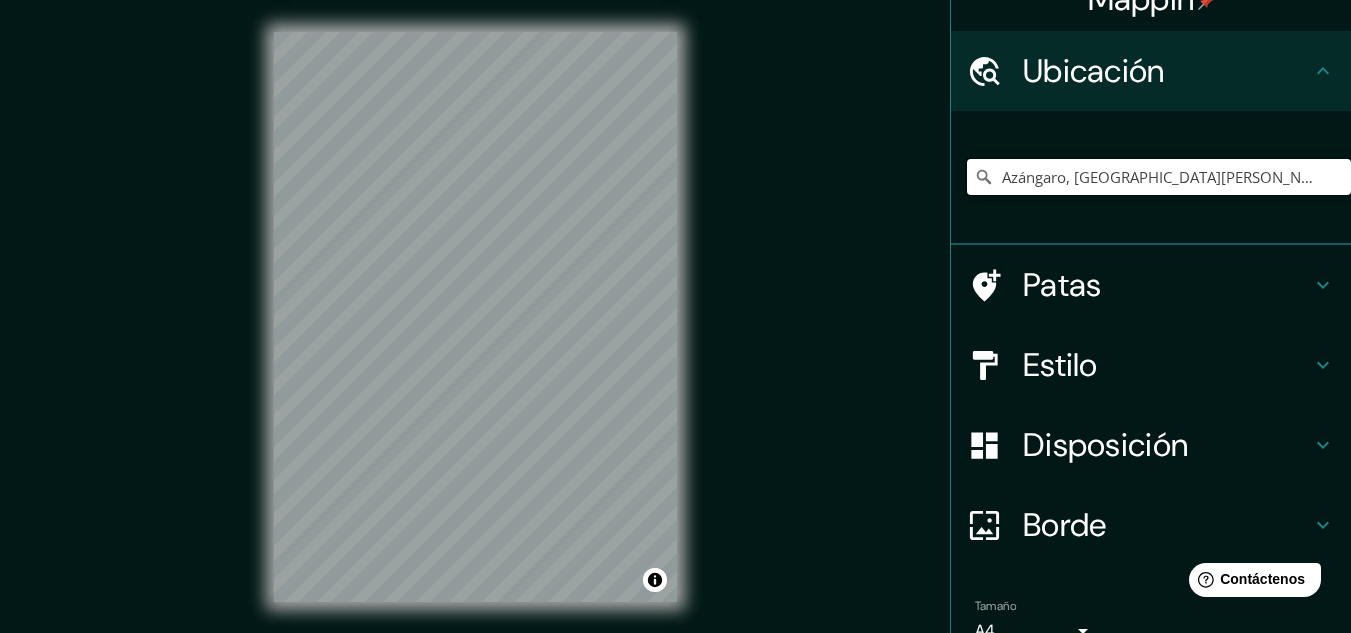 click on "Azángaro, [GEOGRAPHIC_DATA][PERSON_NAME], [GEOGRAPHIC_DATA]" at bounding box center [1159, 177] 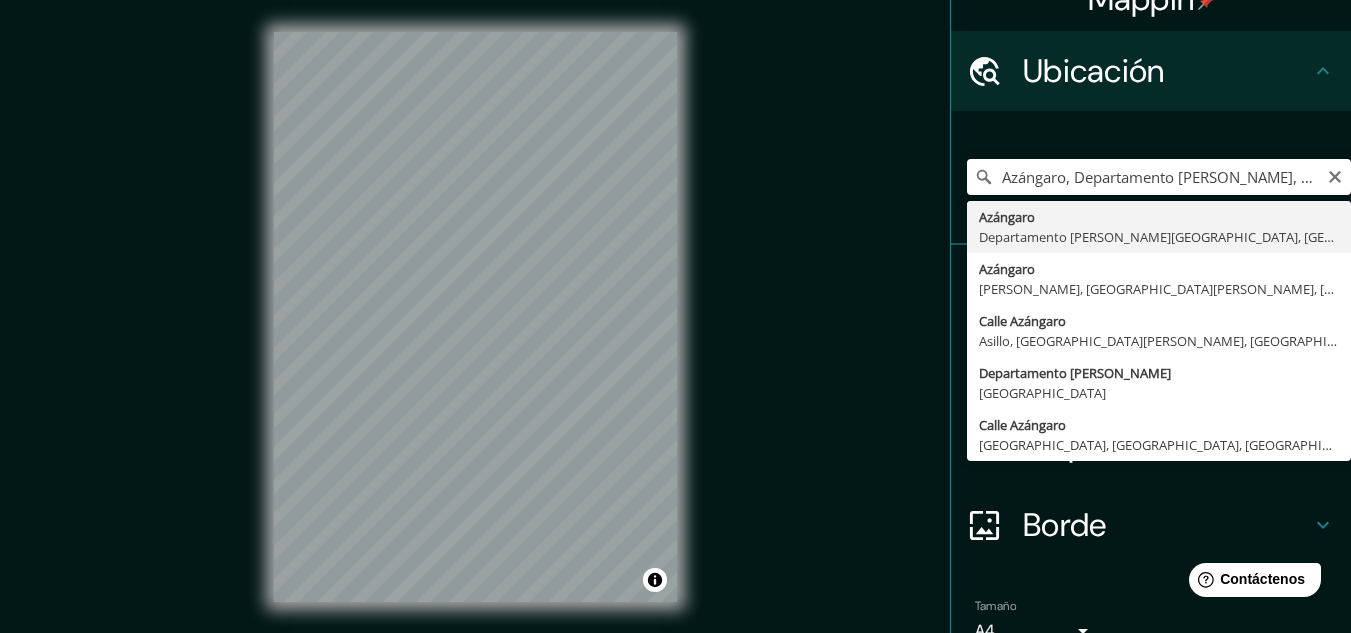 type on "Azángaro, [GEOGRAPHIC_DATA][PERSON_NAME], [GEOGRAPHIC_DATA]" 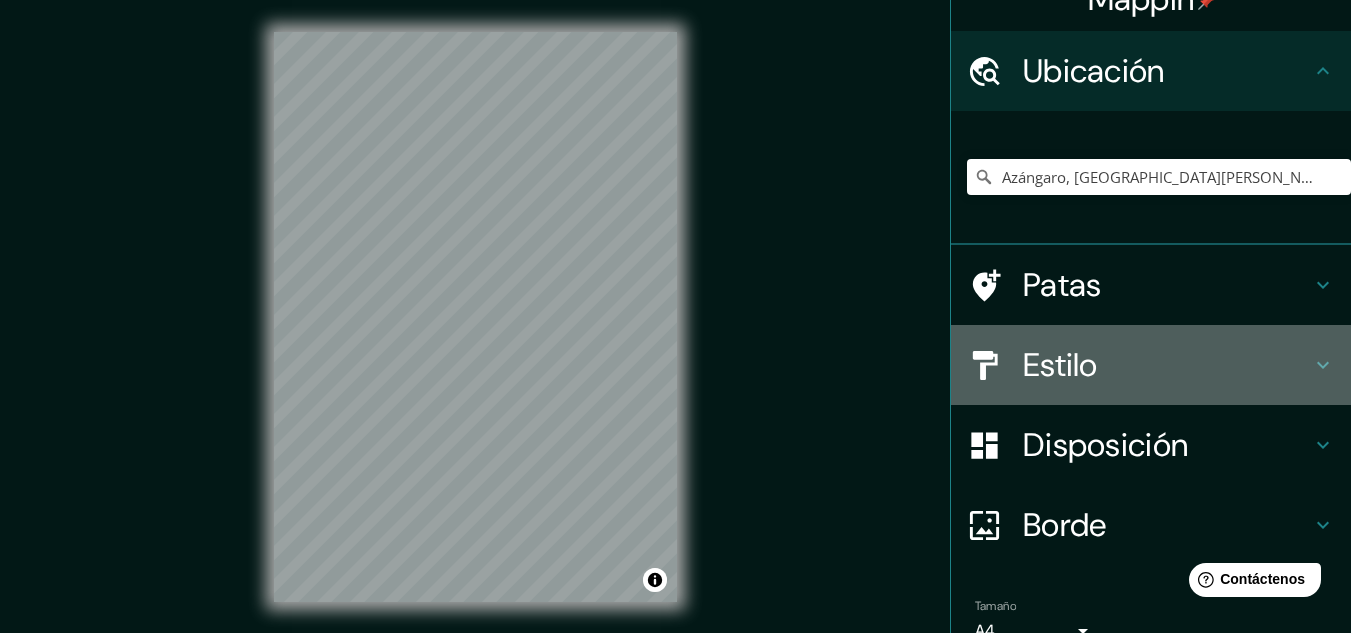 click on "Estilo" at bounding box center (1167, 365) 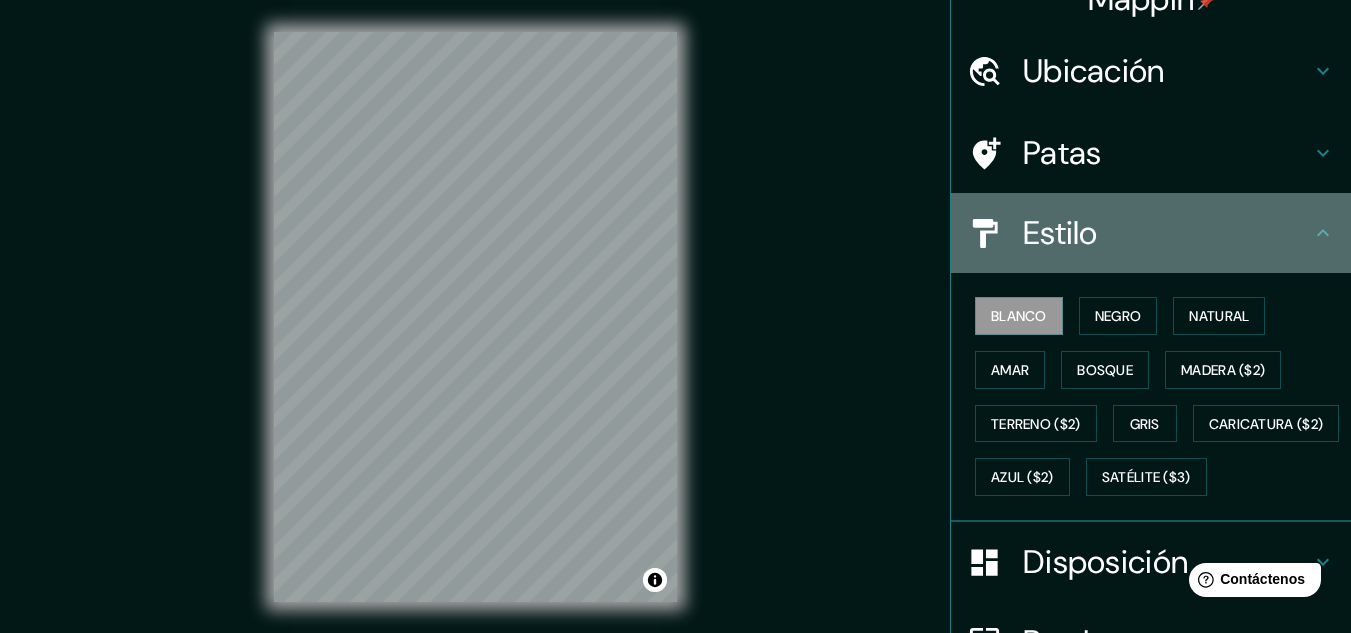 click on "Estilo" at bounding box center [1151, 233] 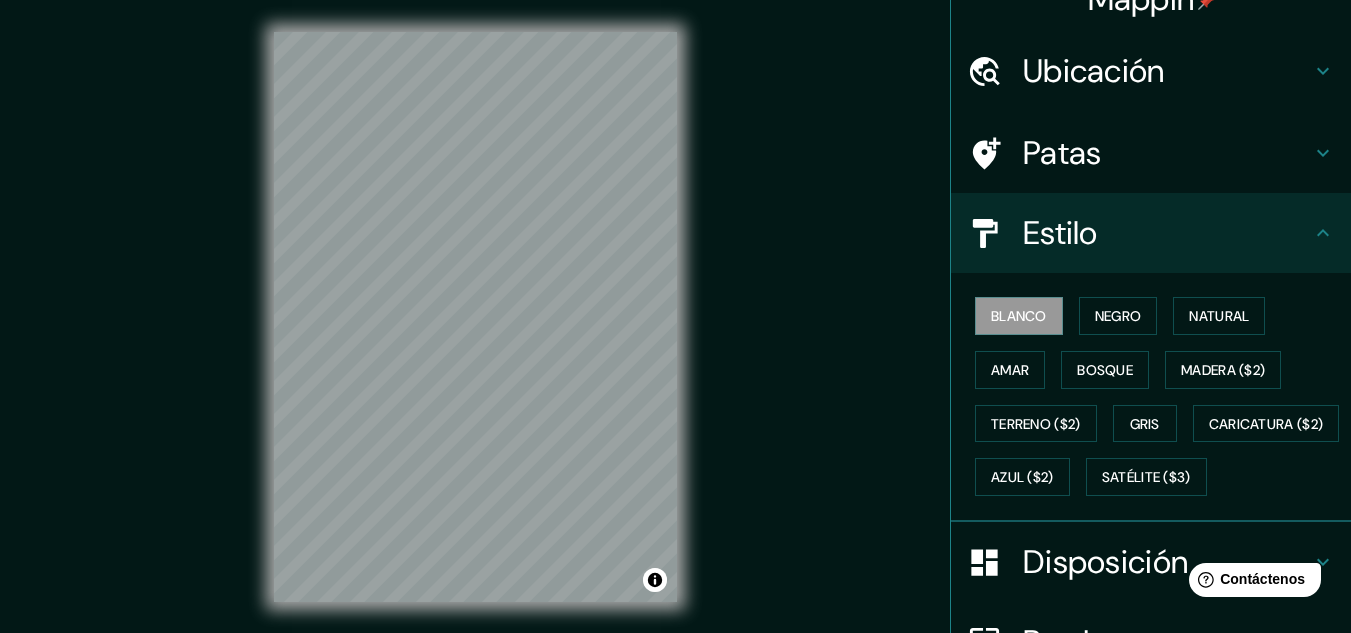 click 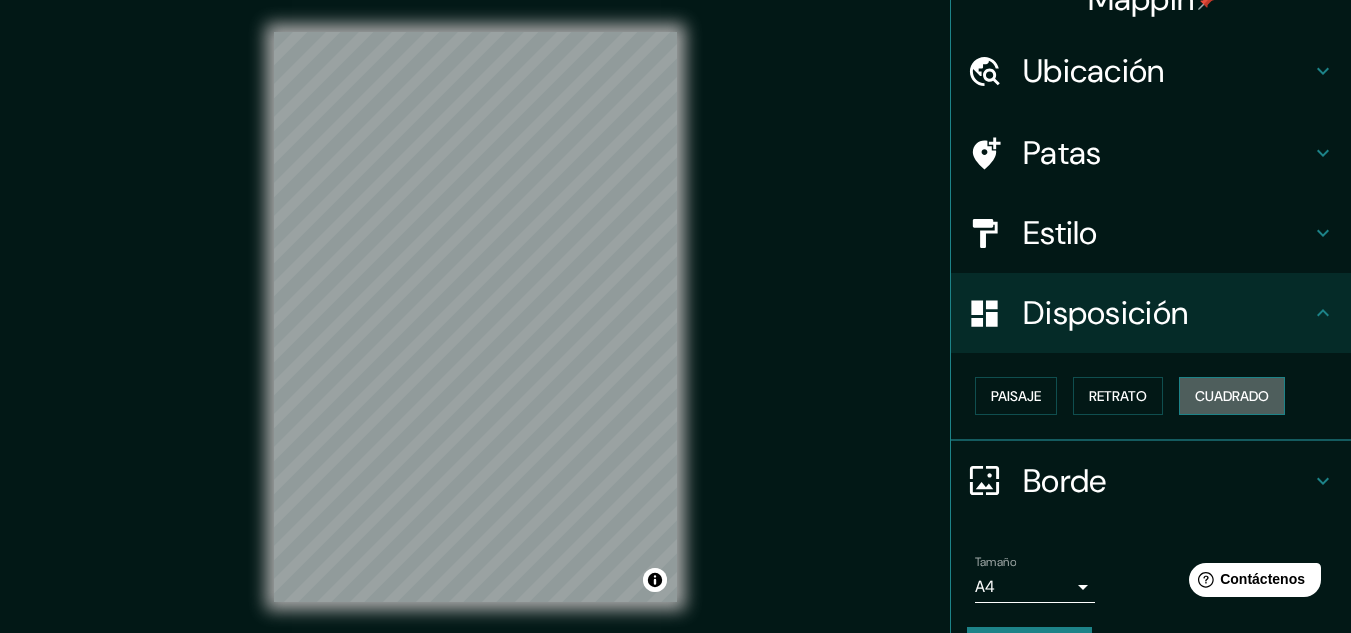 drag, startPoint x: 1240, startPoint y: 389, endPoint x: 1187, endPoint y: 395, distance: 53.338543 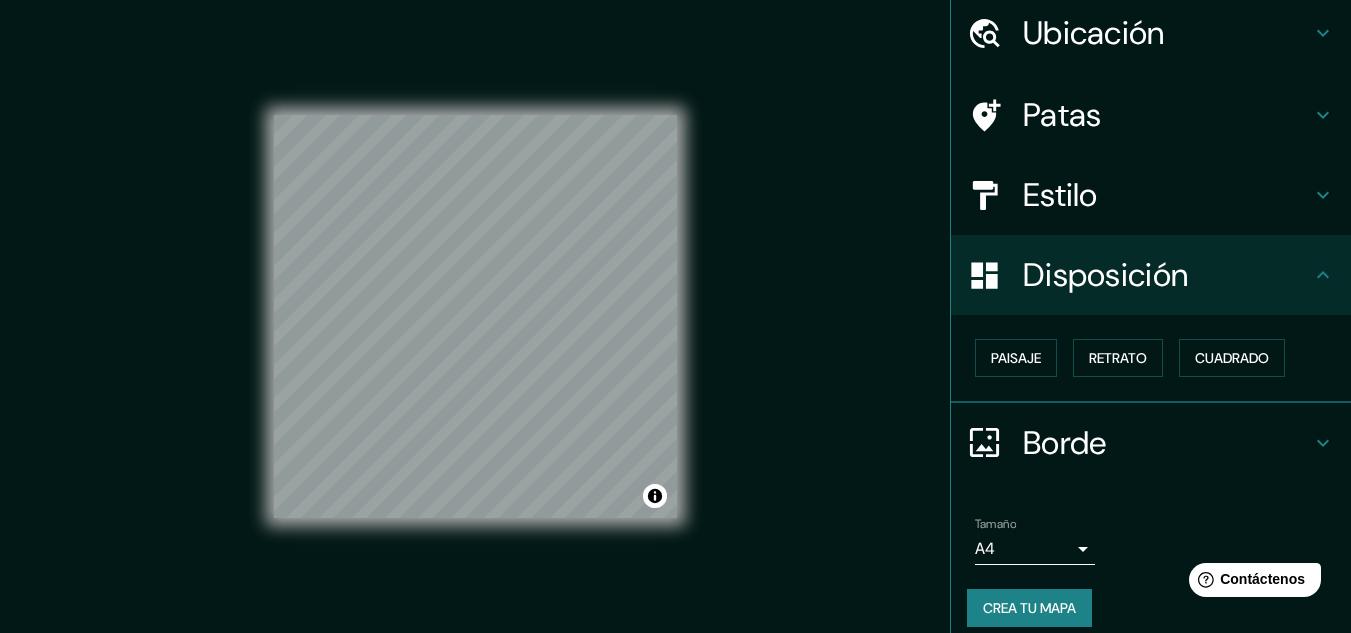 scroll, scrollTop: 88, scrollLeft: 0, axis: vertical 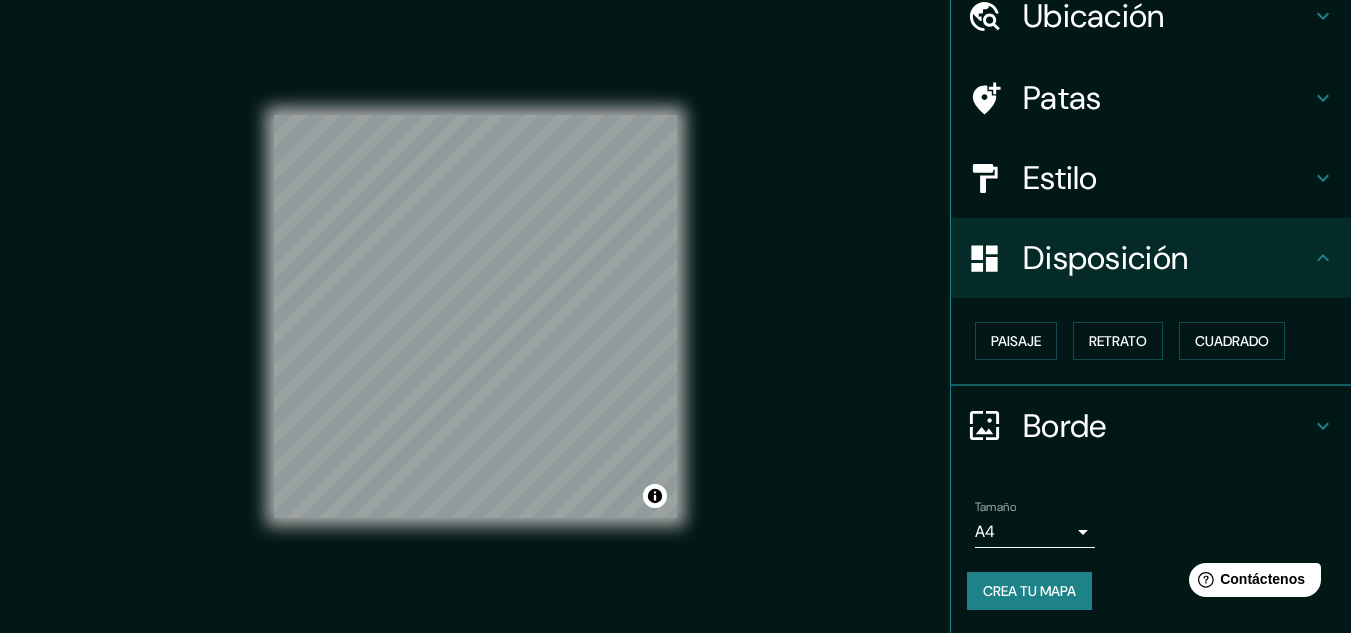 click on "Crea tu mapa" at bounding box center (1029, 591) 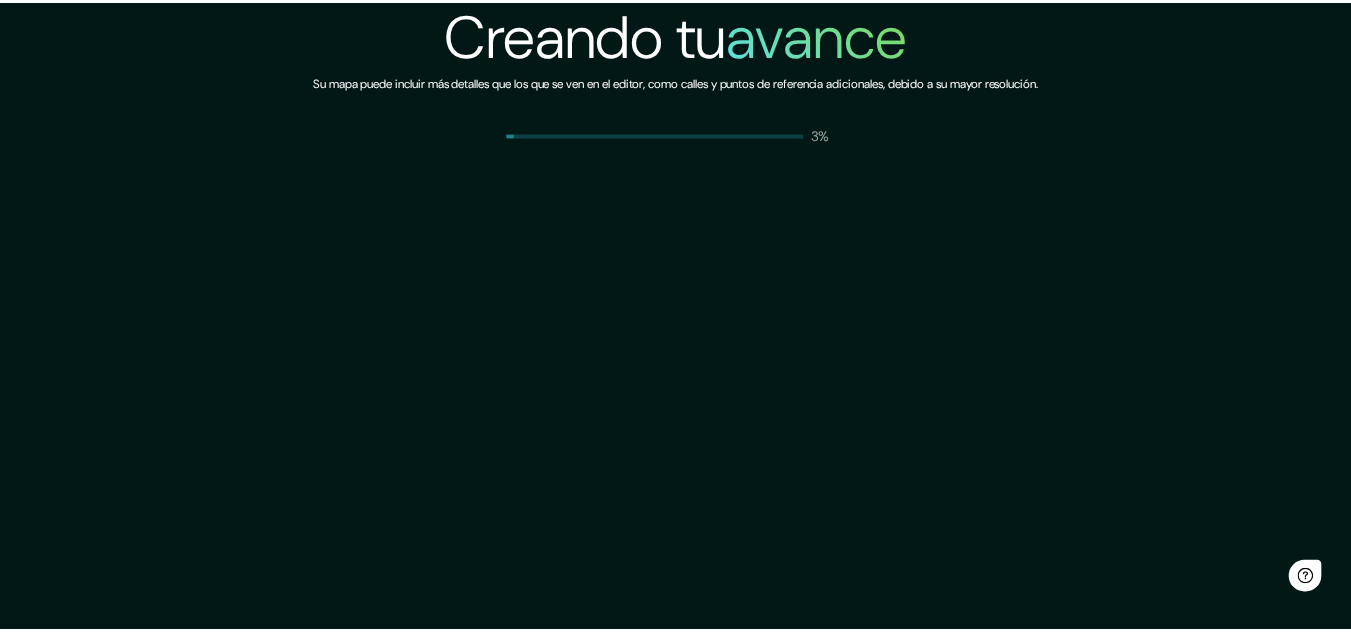 scroll, scrollTop: 0, scrollLeft: 0, axis: both 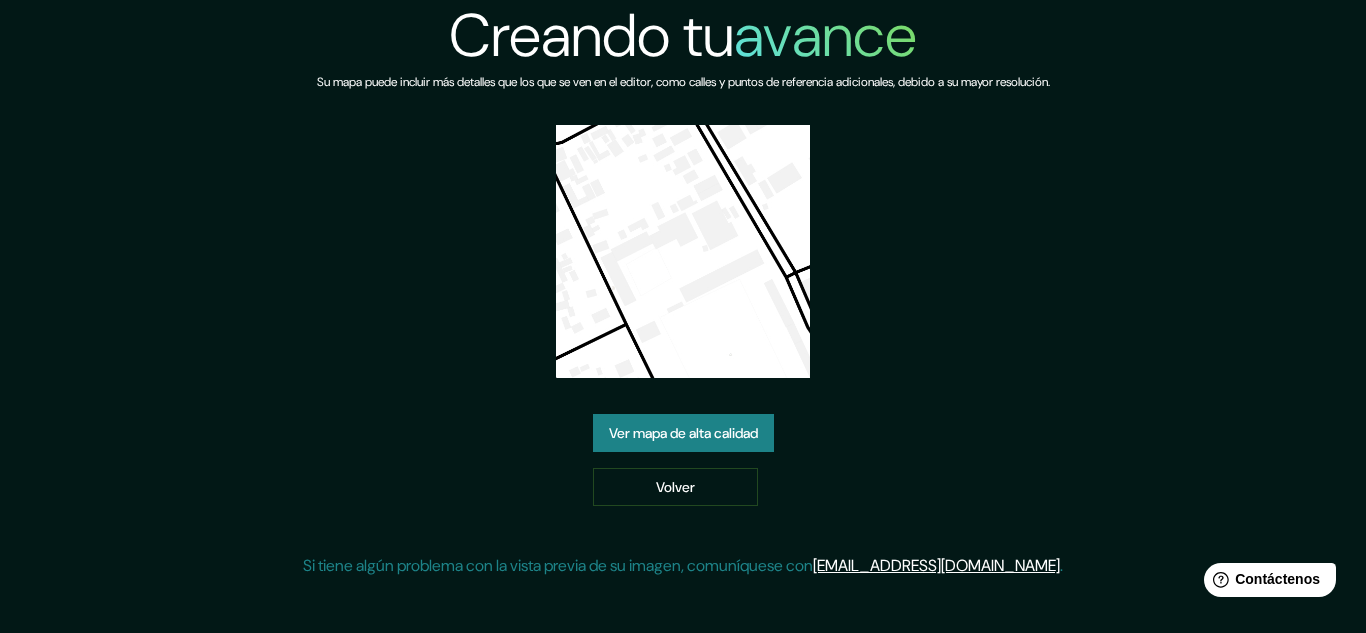 click on "Ver mapa de alta calidad" at bounding box center [683, 433] 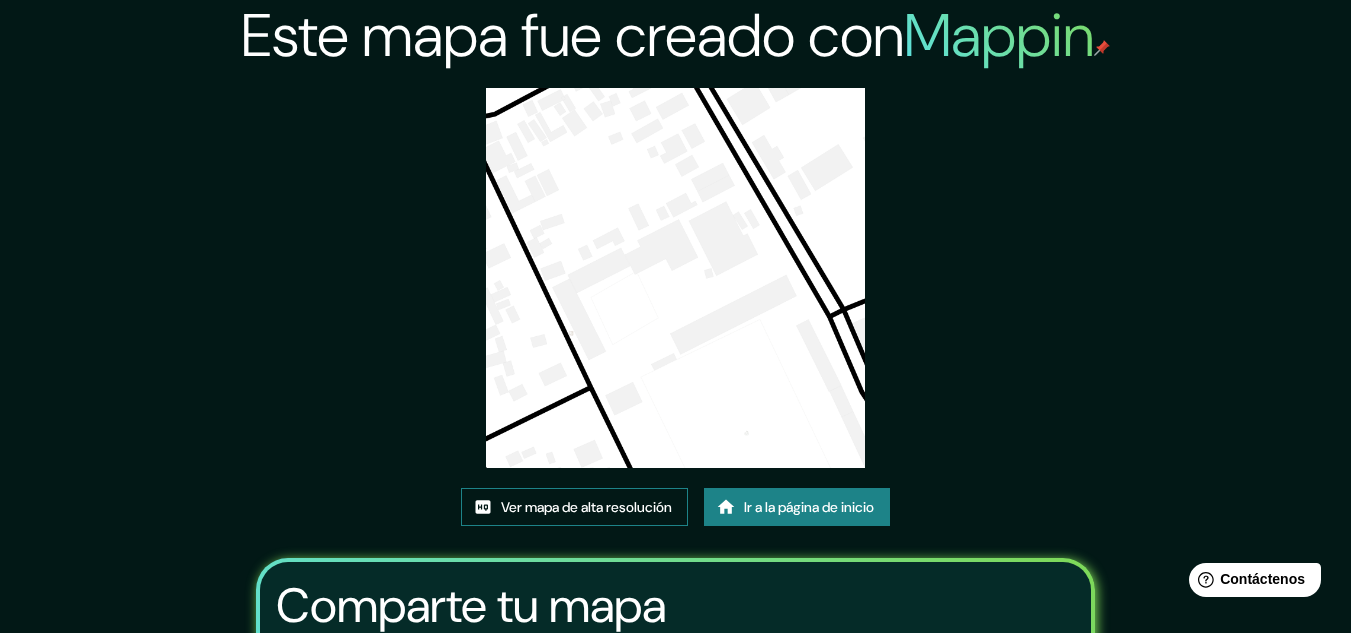 click on "Ver mapa de alta resolución" at bounding box center (586, 507) 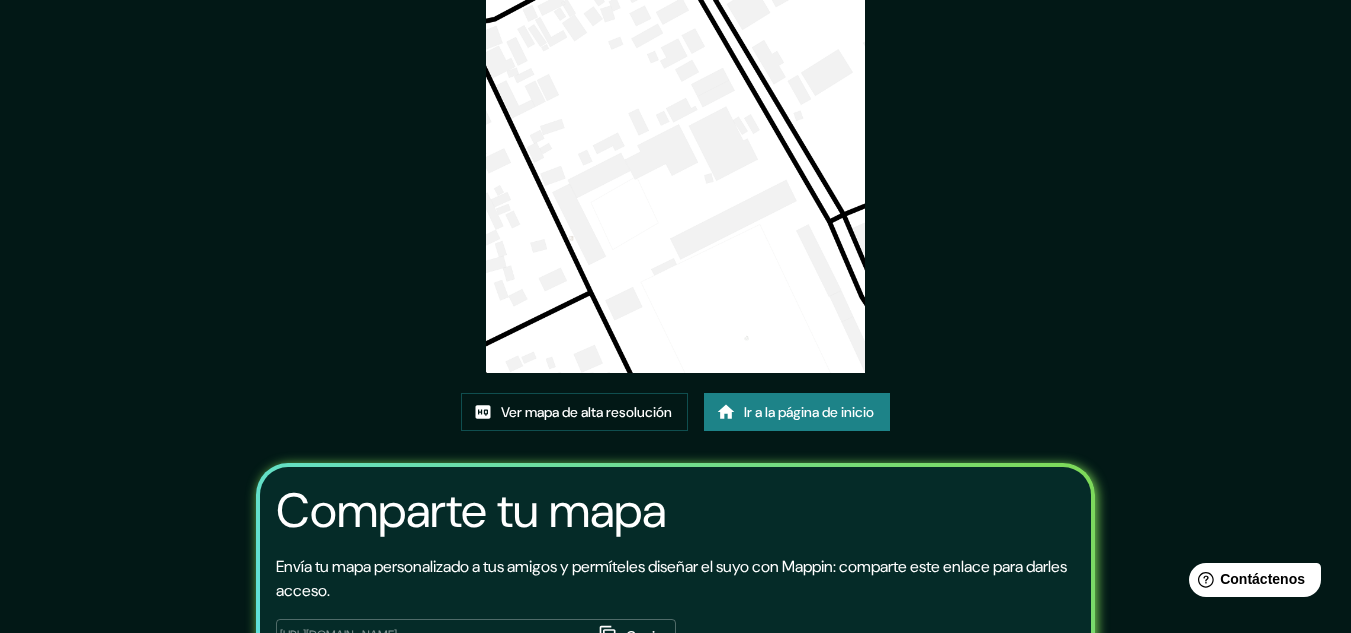 scroll, scrollTop: 249, scrollLeft: 0, axis: vertical 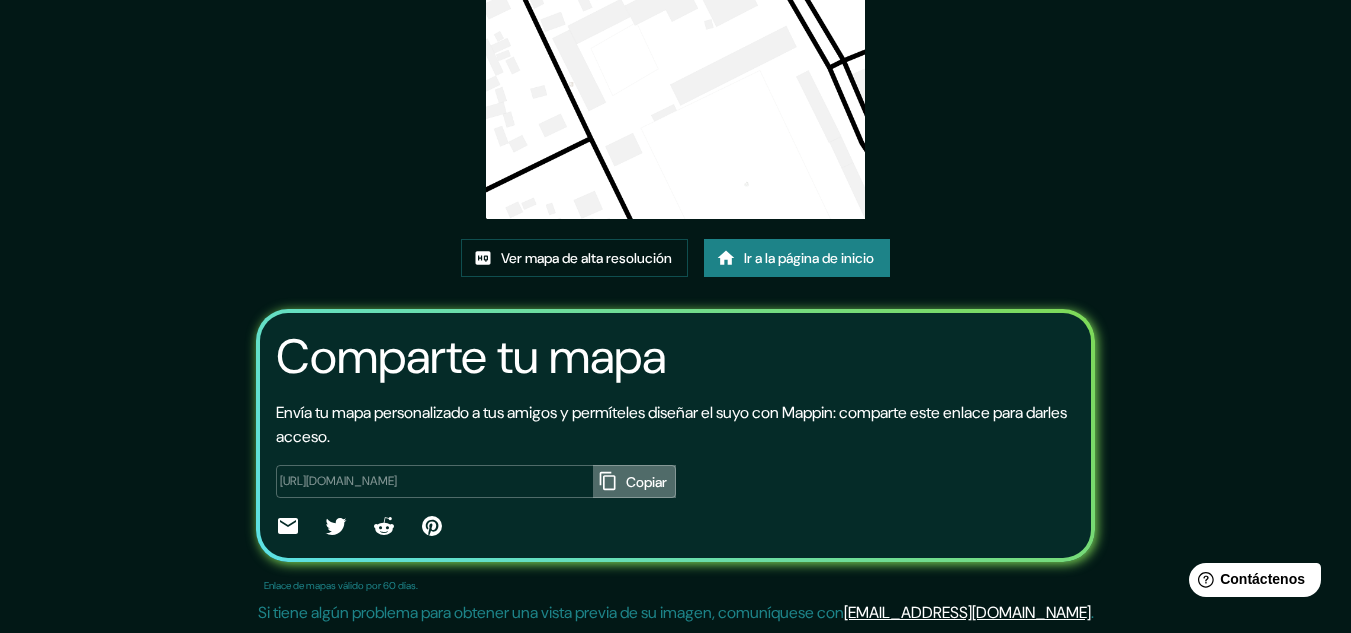 click on "Copiar" at bounding box center (646, 482) 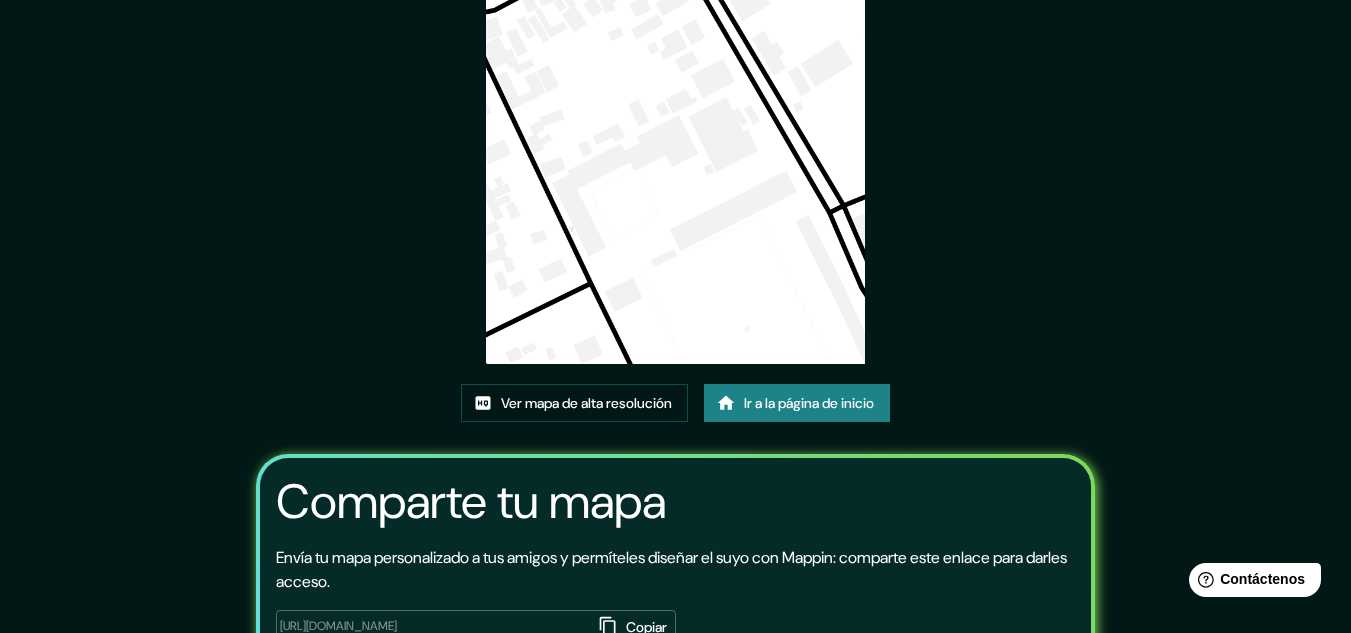 scroll, scrollTop: 249, scrollLeft: 0, axis: vertical 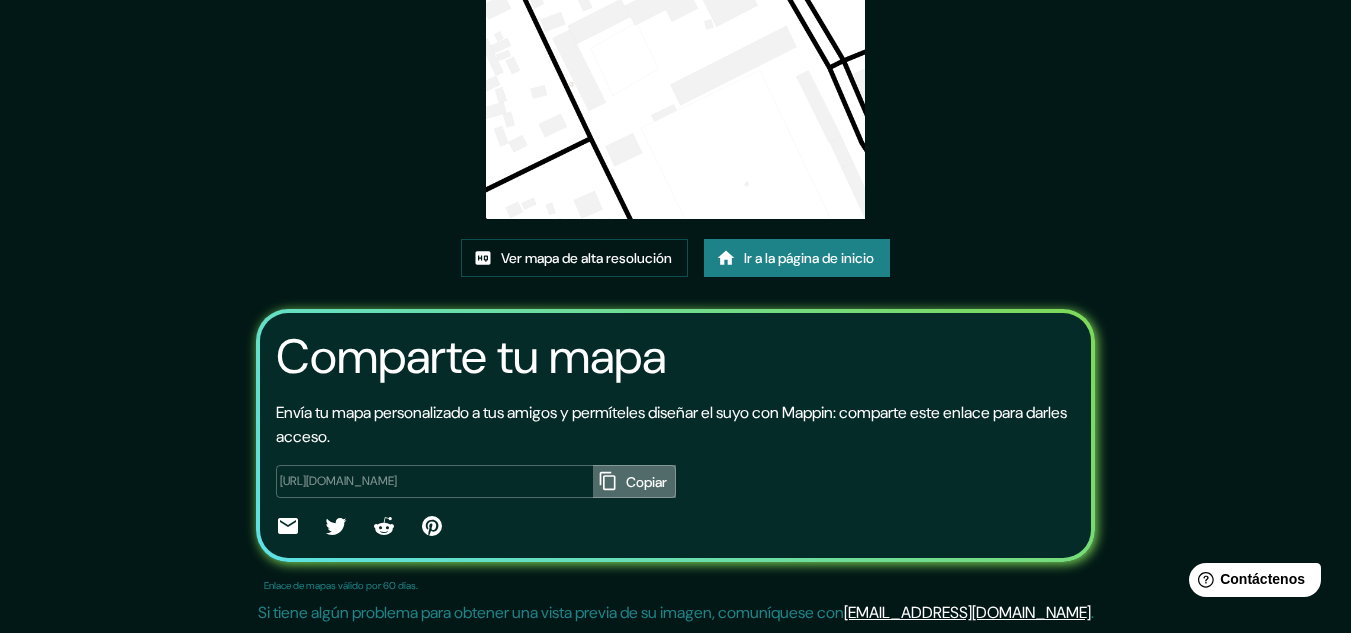 click on "Copiar" at bounding box center [634, 482] 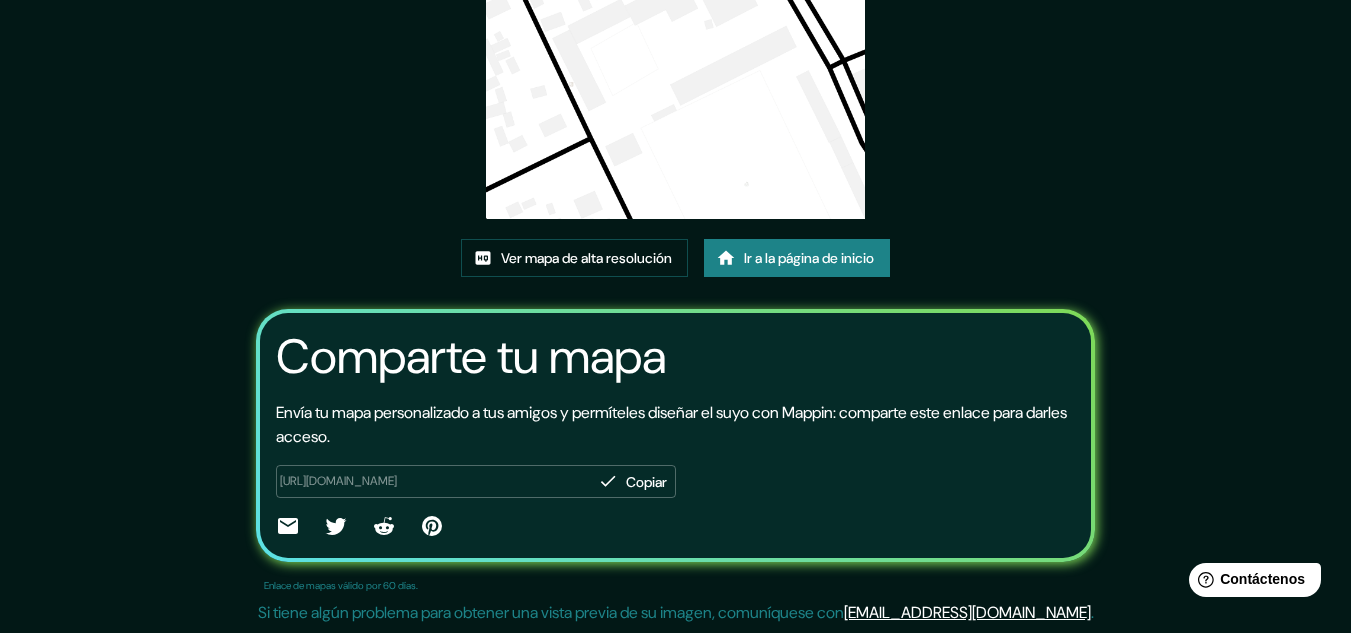 click on "Copiar" at bounding box center [646, 482] 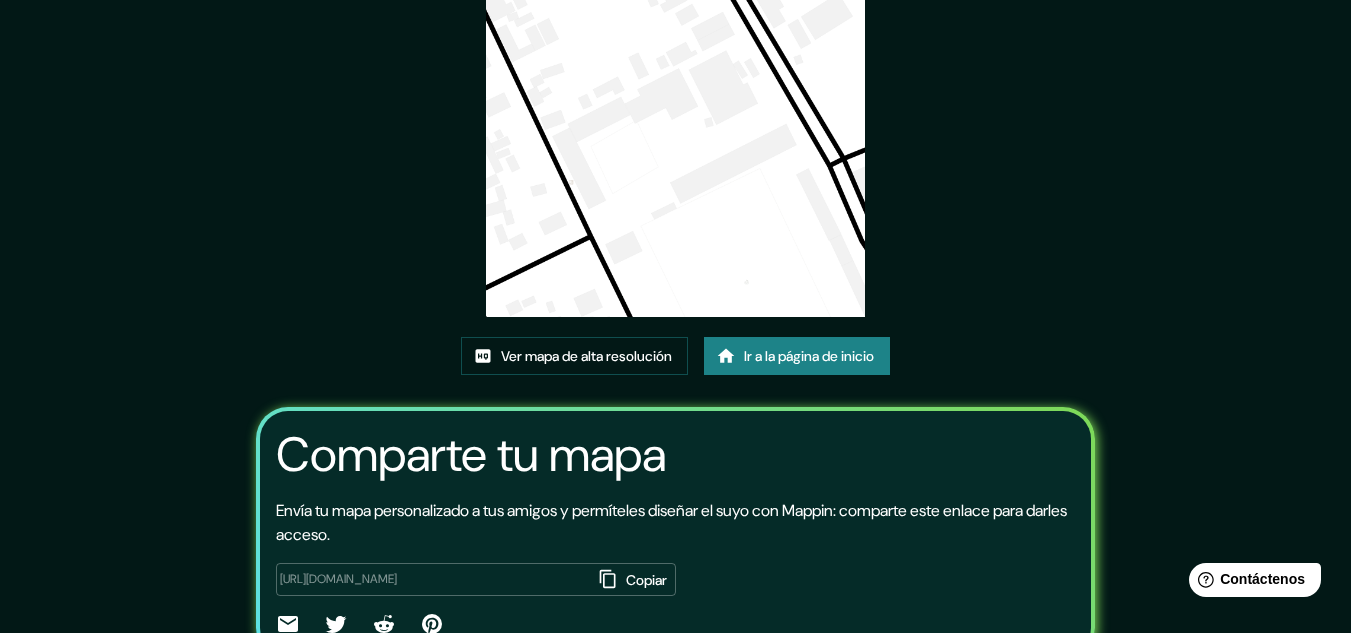 scroll, scrollTop: 249, scrollLeft: 0, axis: vertical 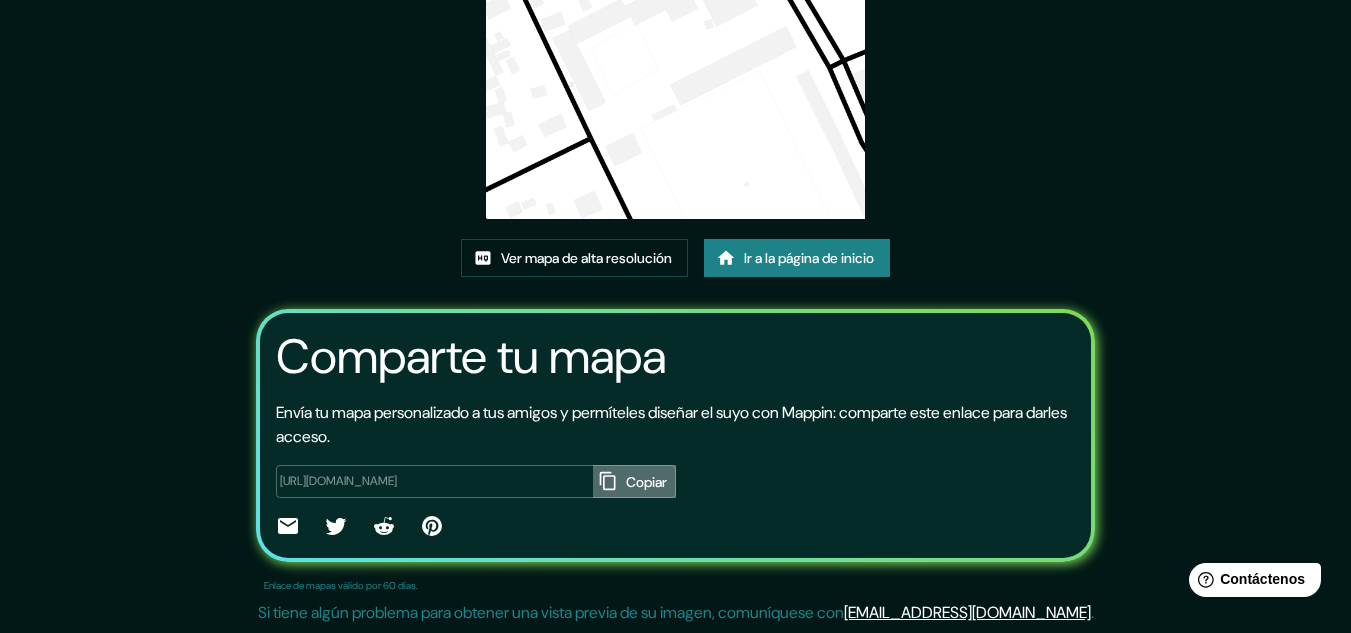 click 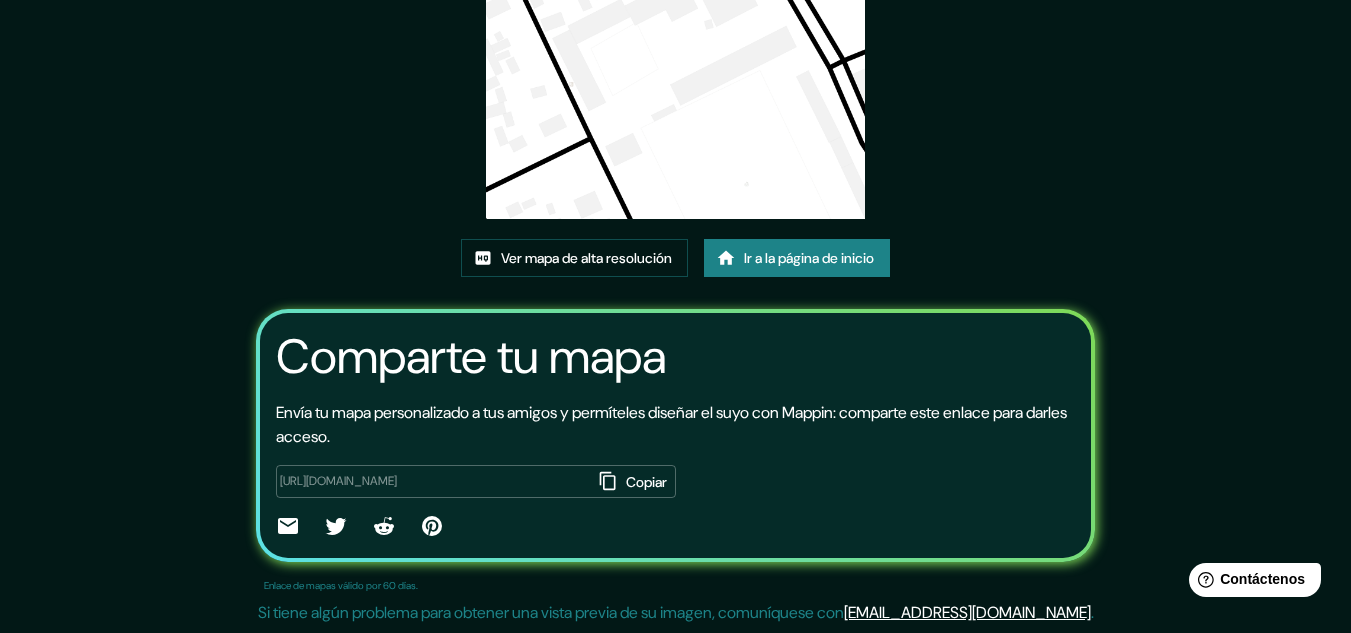 click on "Comparte tu mapa Envía tu mapa personalizado a tus amigos y permíteles diseñar el suyo con Mappin: comparte este enlace para darles acceso. https://app.mappin.pro/map/09ac91c65806bc36a0c160fcfbc0b5ead5f43130?utm_source=link&utm_campaign=v1&utm_medium=share Copiar ​" at bounding box center (675, 436) 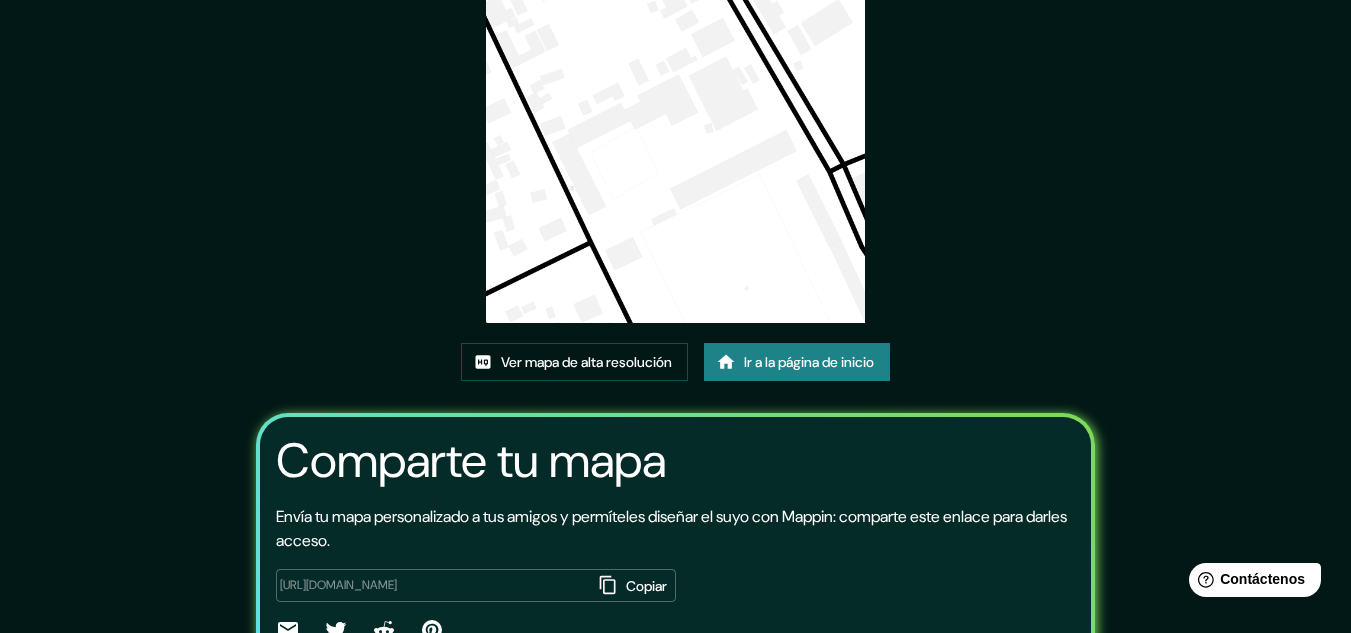 scroll, scrollTop: 0, scrollLeft: 0, axis: both 